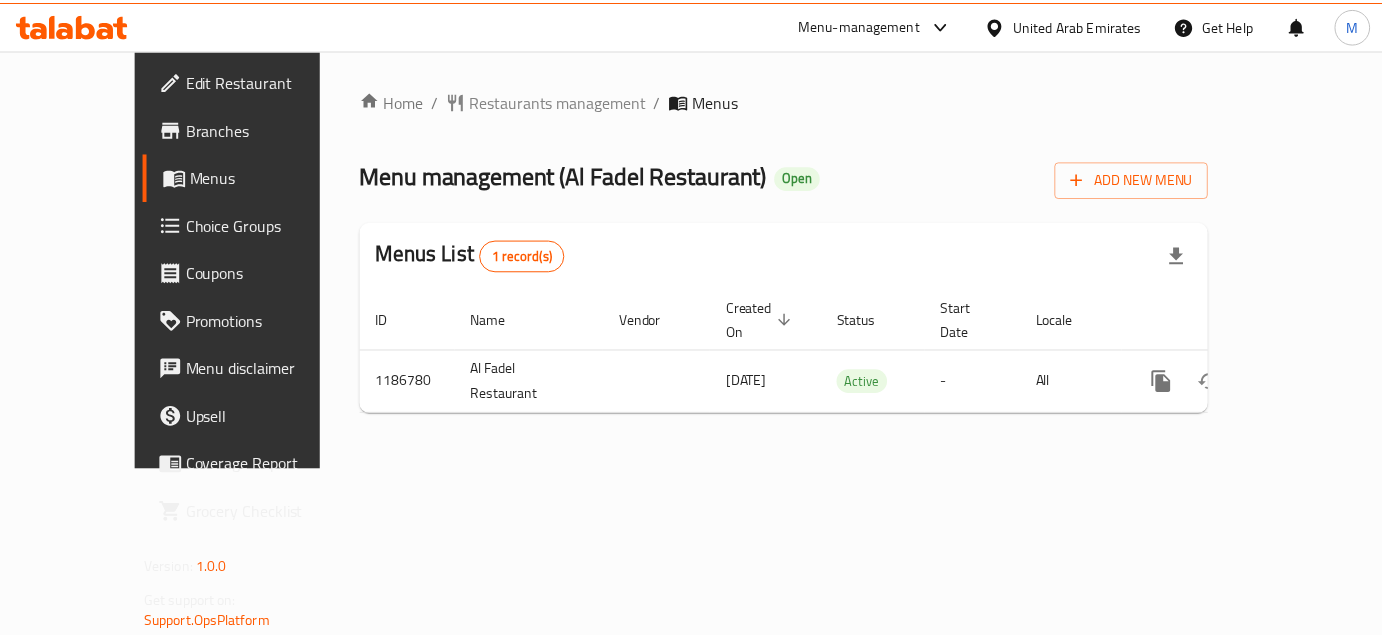 scroll, scrollTop: 0, scrollLeft: 0, axis: both 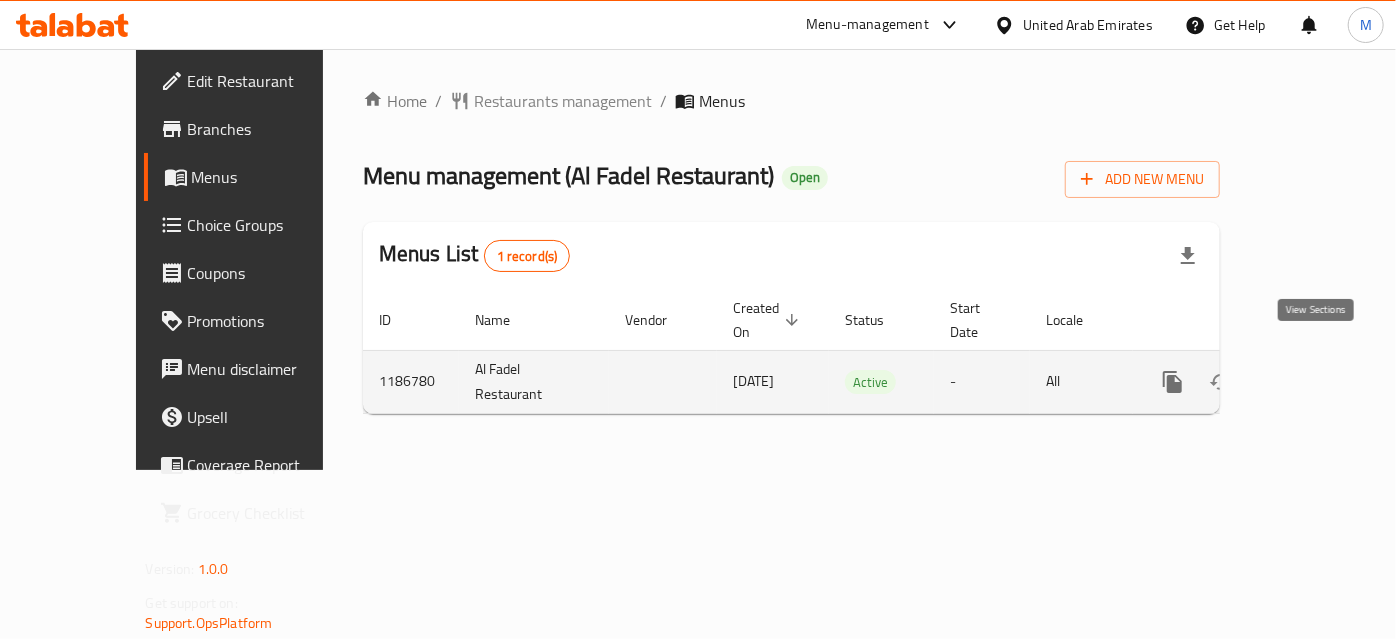 click 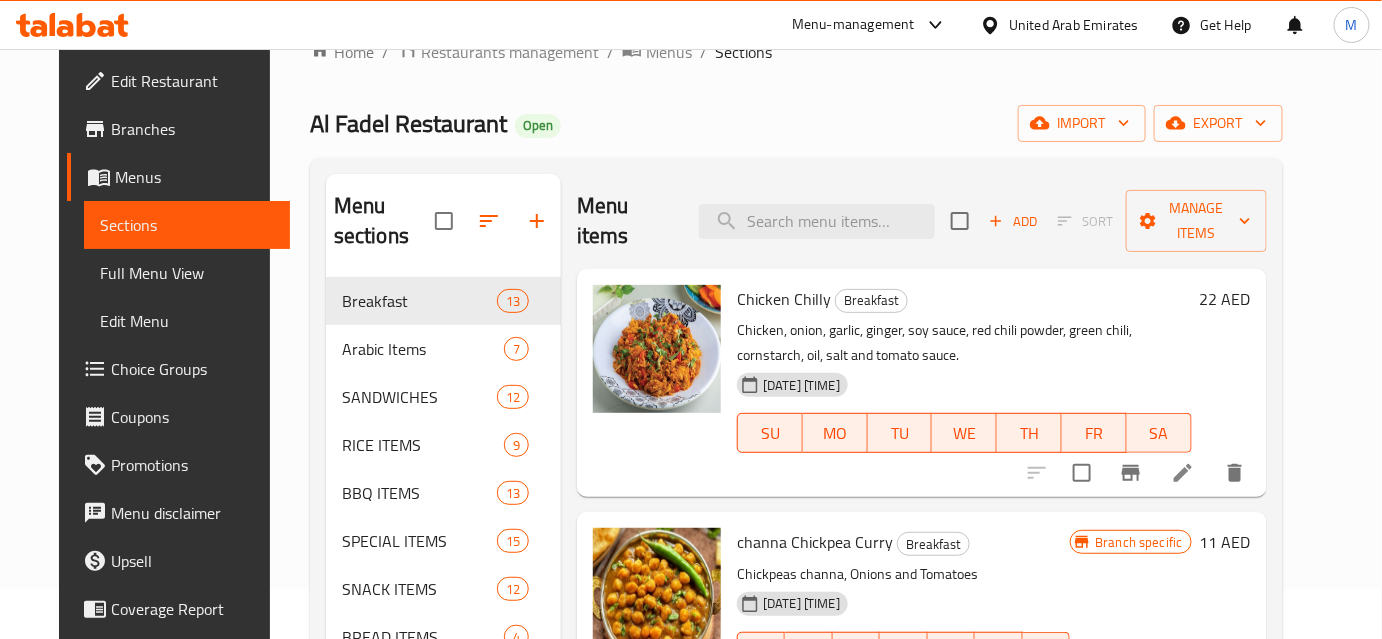 scroll, scrollTop: 90, scrollLeft: 0, axis: vertical 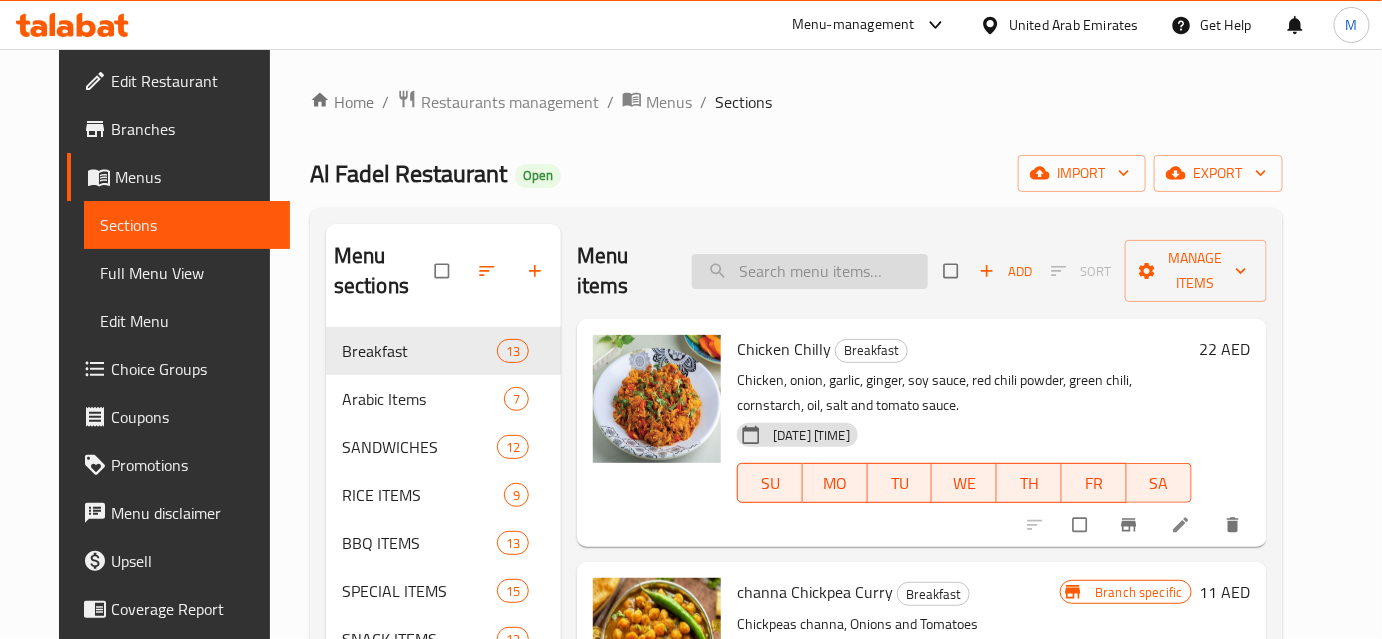 click at bounding box center (810, 271) 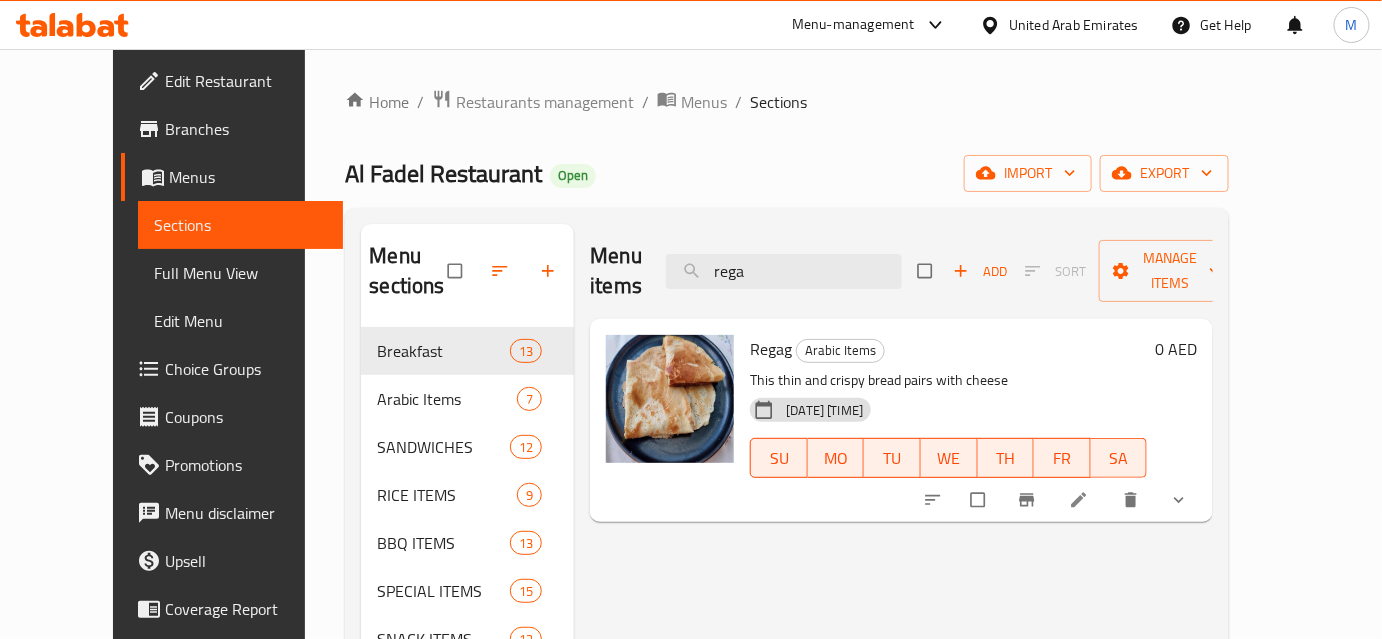 type on "rega" 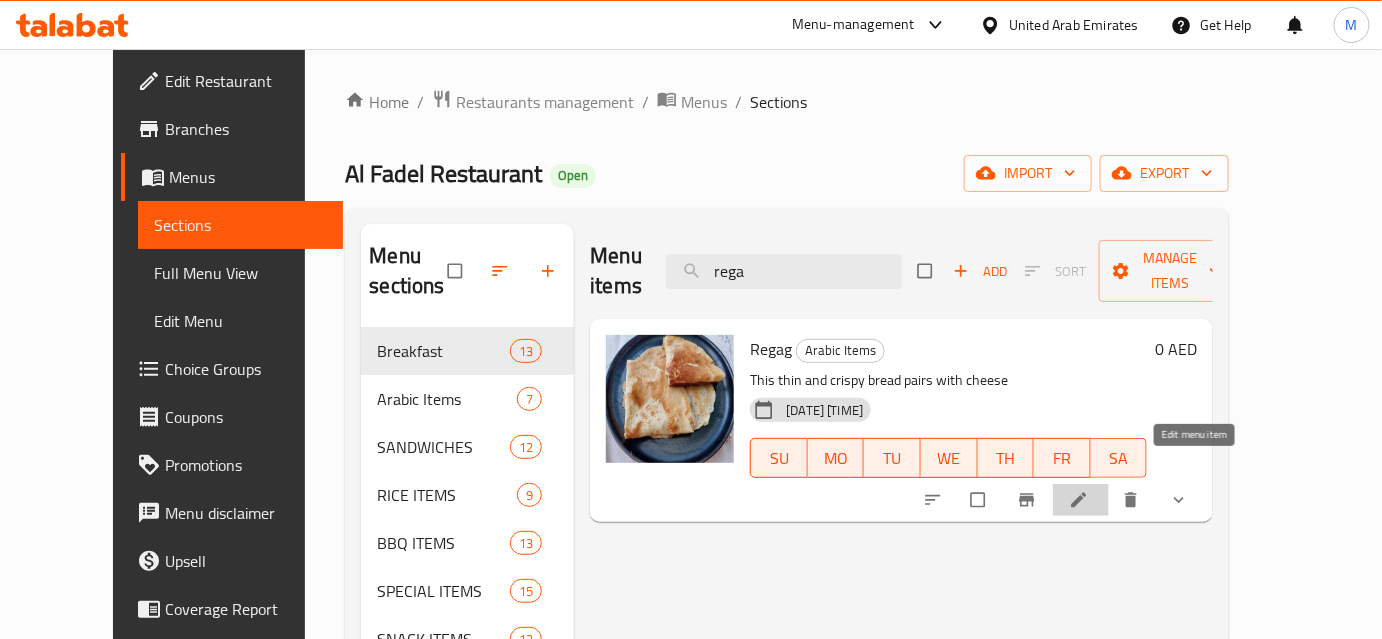 click 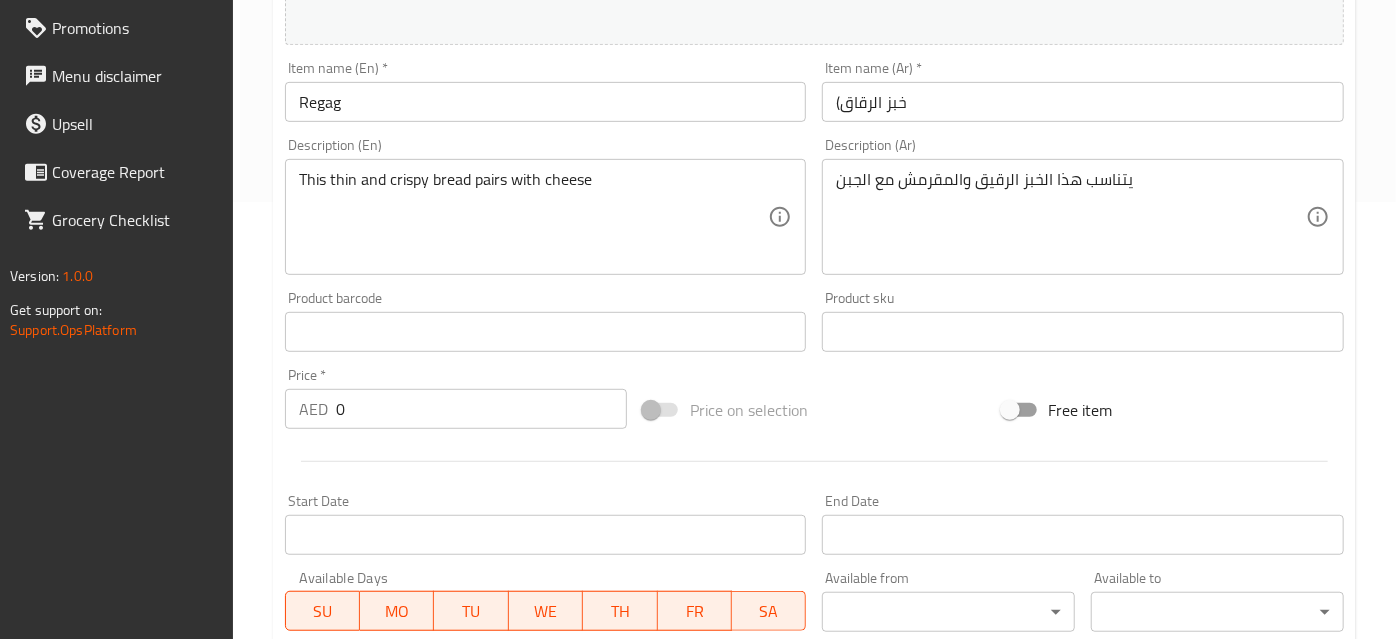 click on "Change Image Size: 1200 x 800 px / Image formats: jpg, png / 5MB Max. Item name (En)   * Regag Item name (En)  * Item name (Ar)   * (خبز الرقاق Item name (Ar)  * Description (En) This thin and crispy bread pairs with cheese Description (En) Description (Ar) يتناسب هذا الخبز الرقيق والمقرمش مع الجبن Description (Ar) Product barcode Product barcode Product sku Product sku Price   * AED 0 Price  * Price on selection Free item Start Date Start Date End Date End Date Available Days SU MO TU WE TH FR SA Available from ​ ​ Available to ​ ​ Status Active Inactive Exclude from GEM" at bounding box center (814, 270) 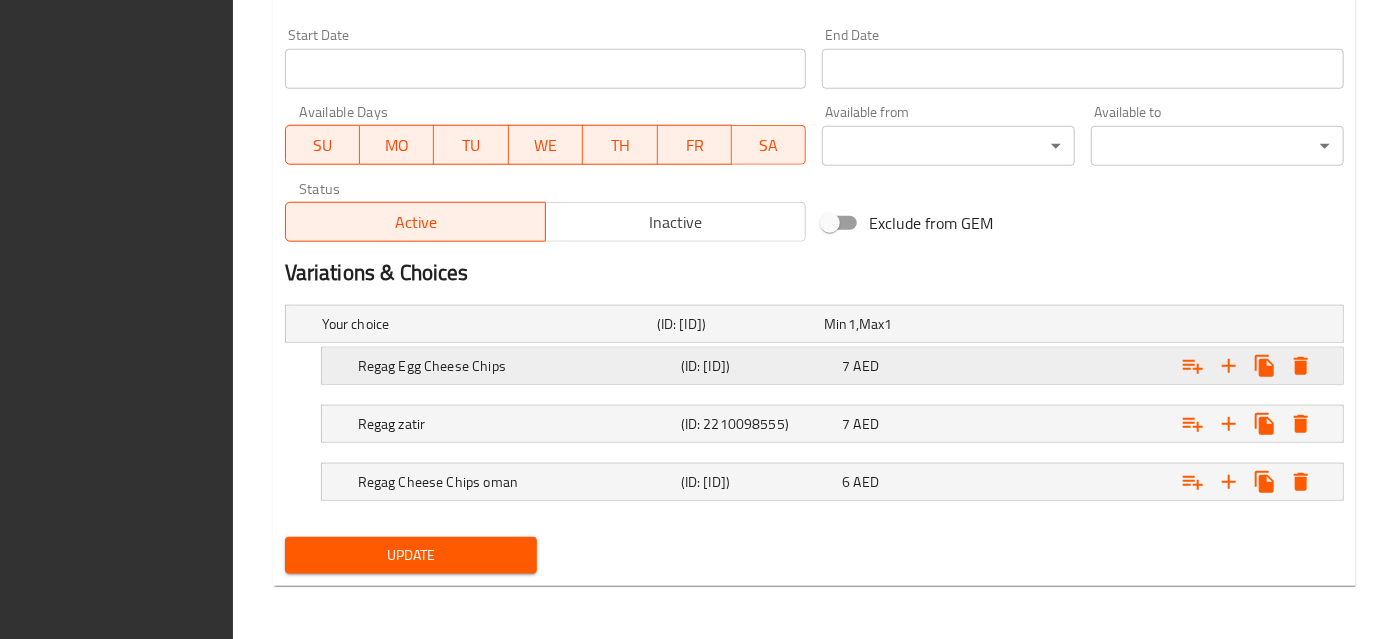 click on "7   AED" at bounding box center [904, 324] 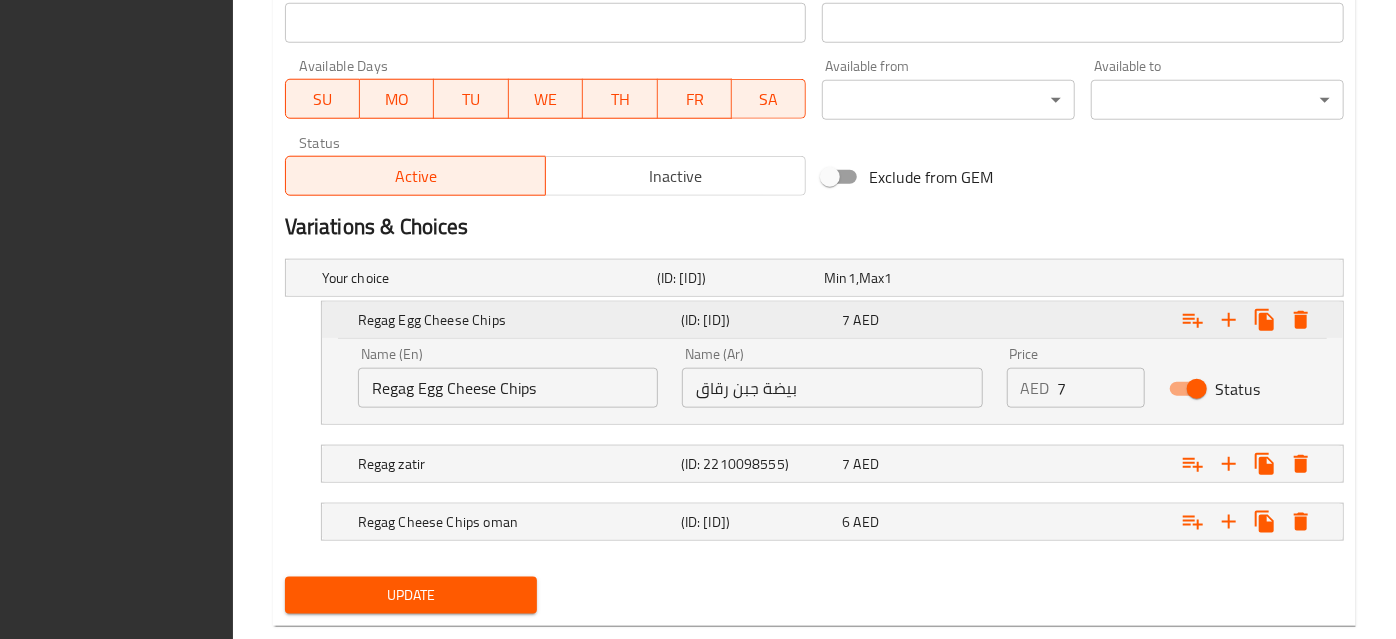 scroll, scrollTop: 989, scrollLeft: 0, axis: vertical 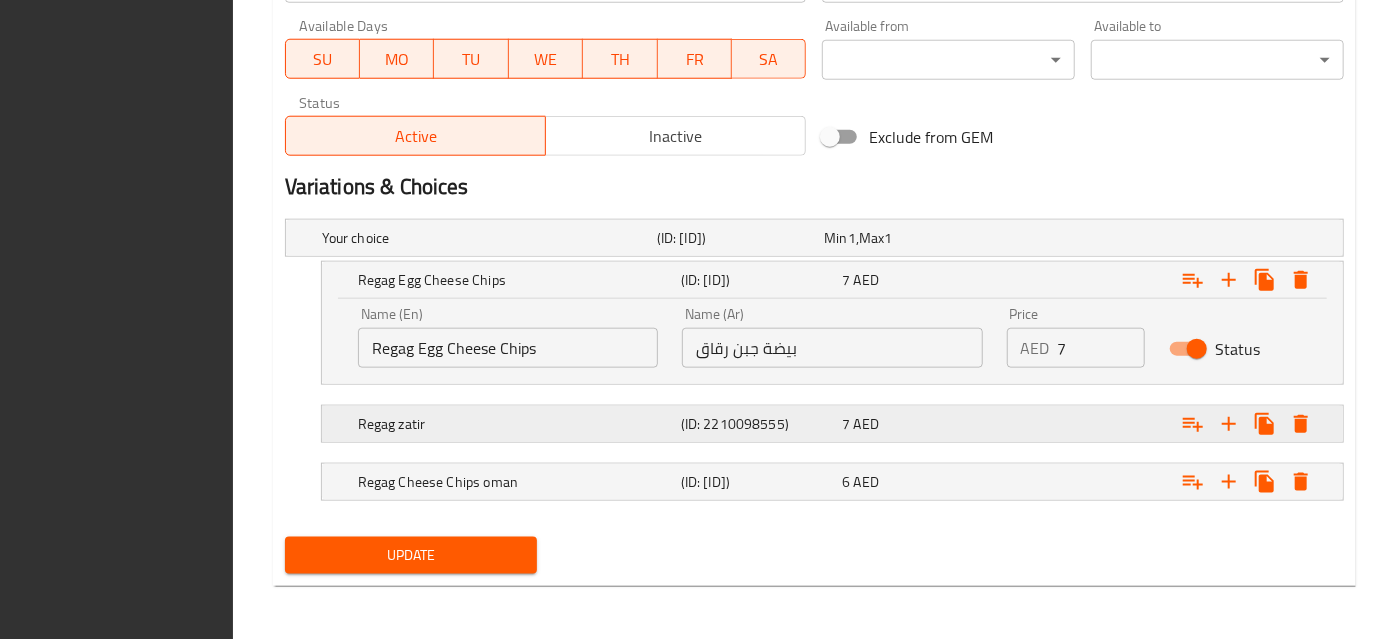 click on "7   AED" at bounding box center [904, 238] 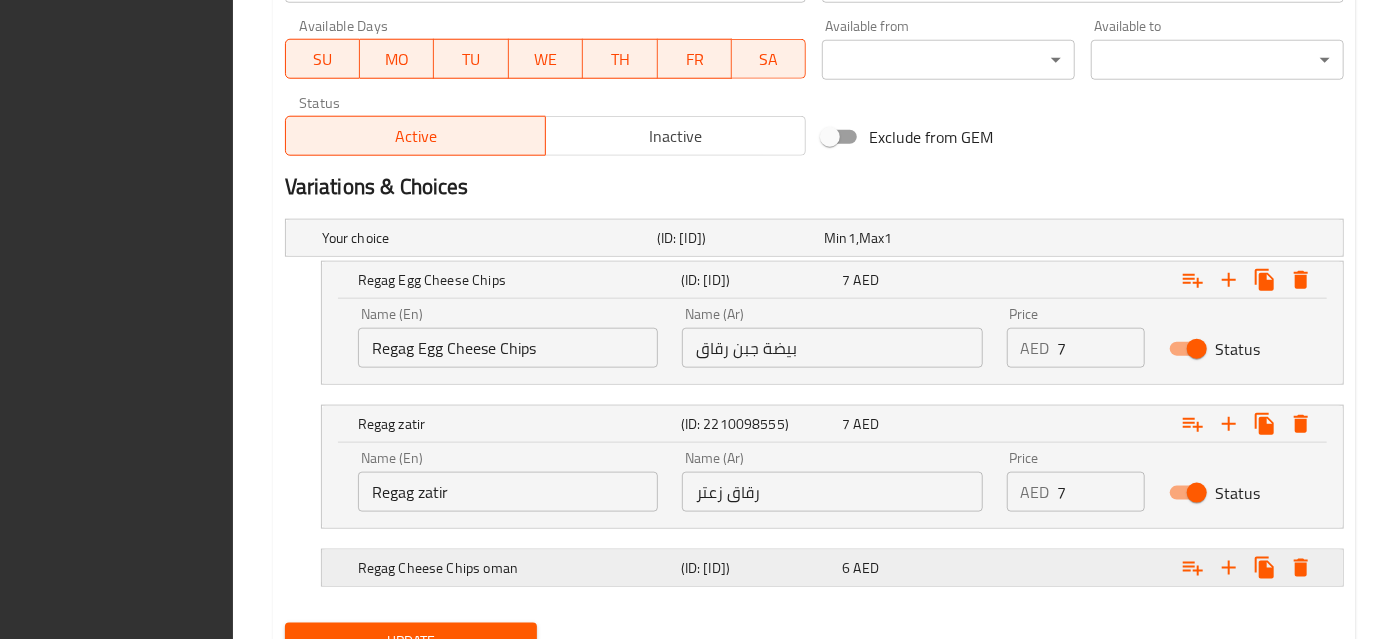 click on "(ID: 2210098556)" at bounding box center (737, 238) 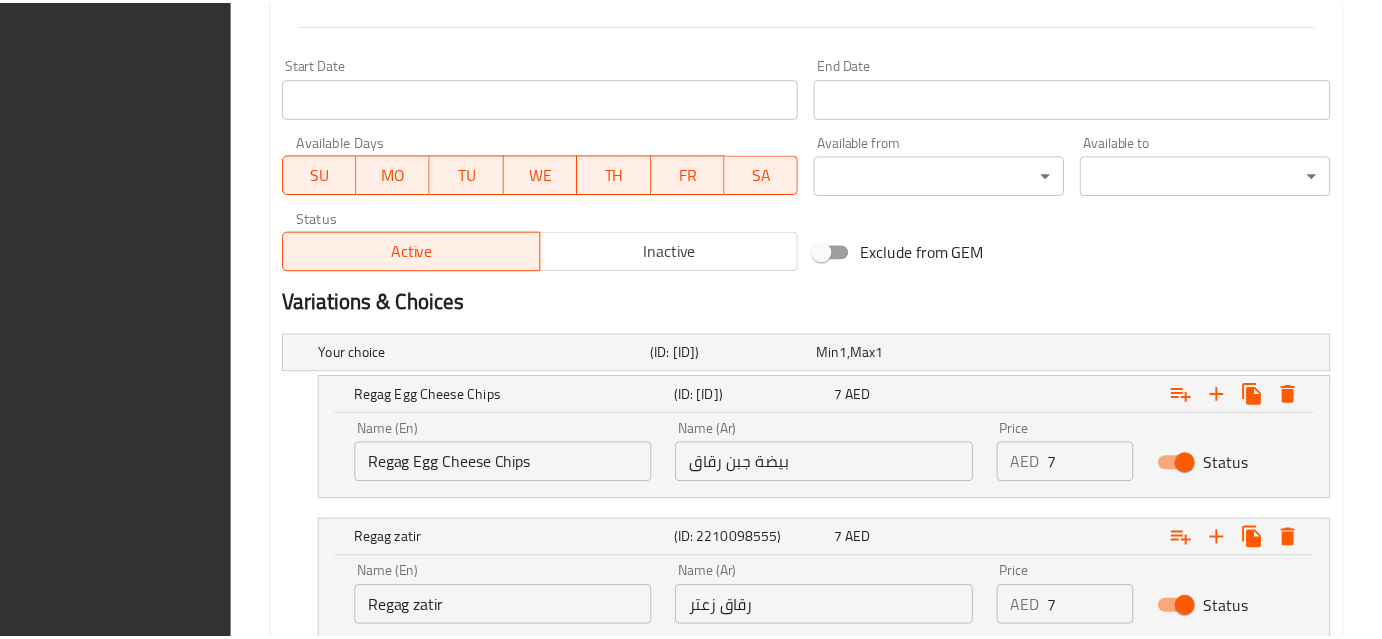scroll, scrollTop: 1160, scrollLeft: 0, axis: vertical 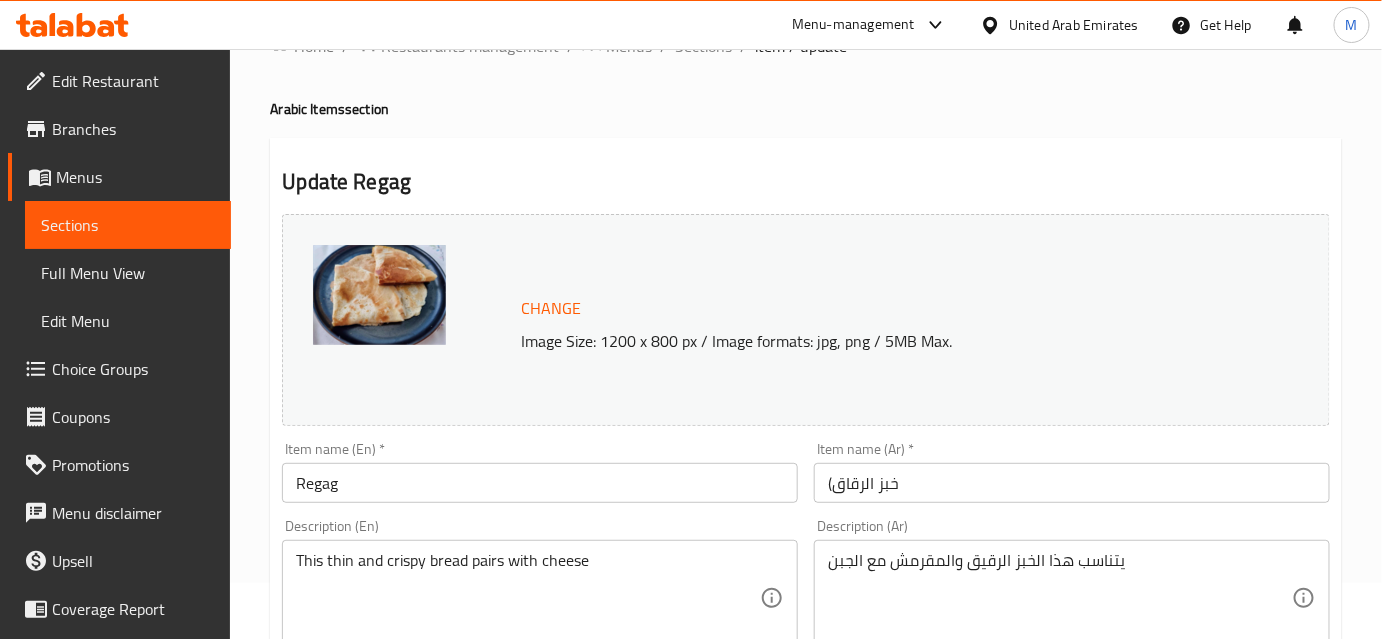 click on "(خبز الرقاق" at bounding box center (1072, 483) 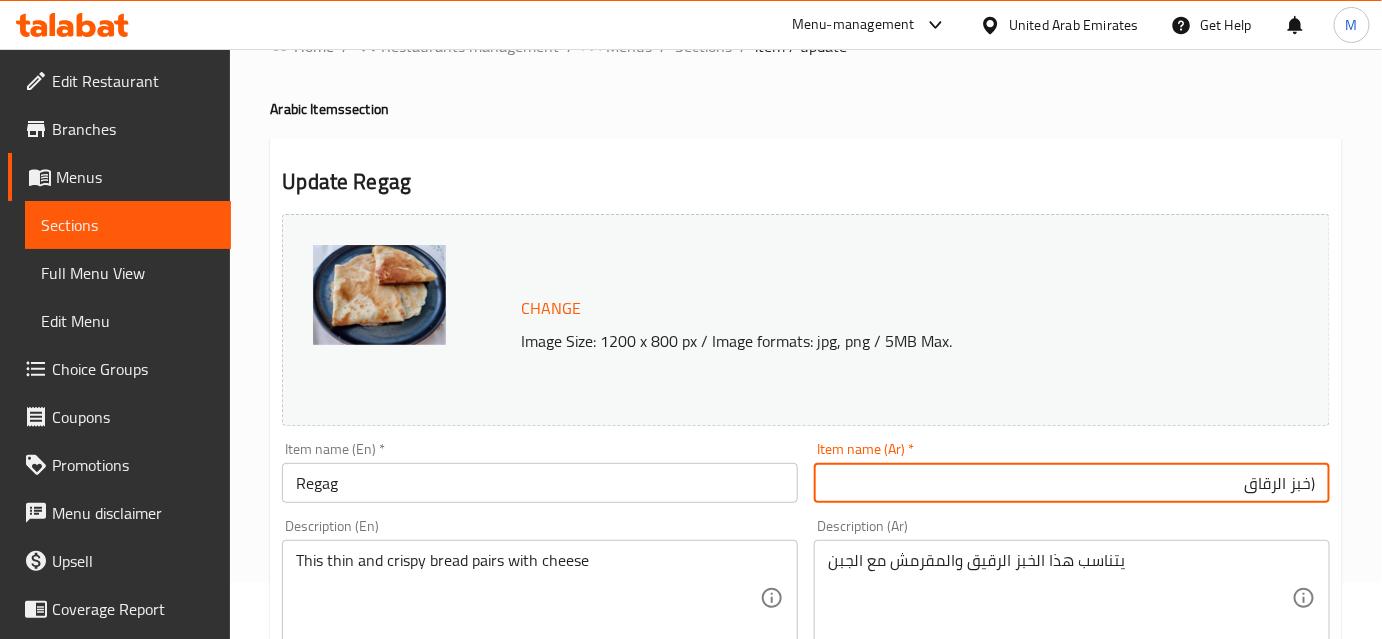 click on "(خبز الرقاق" at bounding box center (1072, 483) 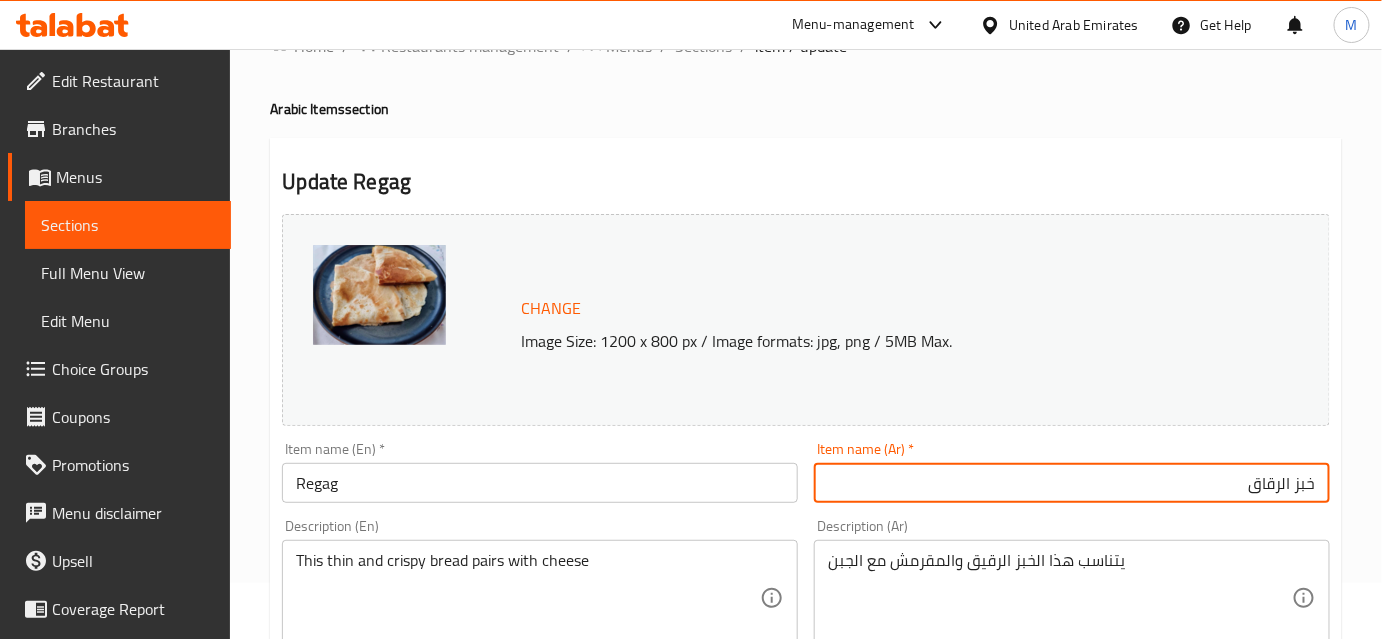 type on "خبز الرقاق" 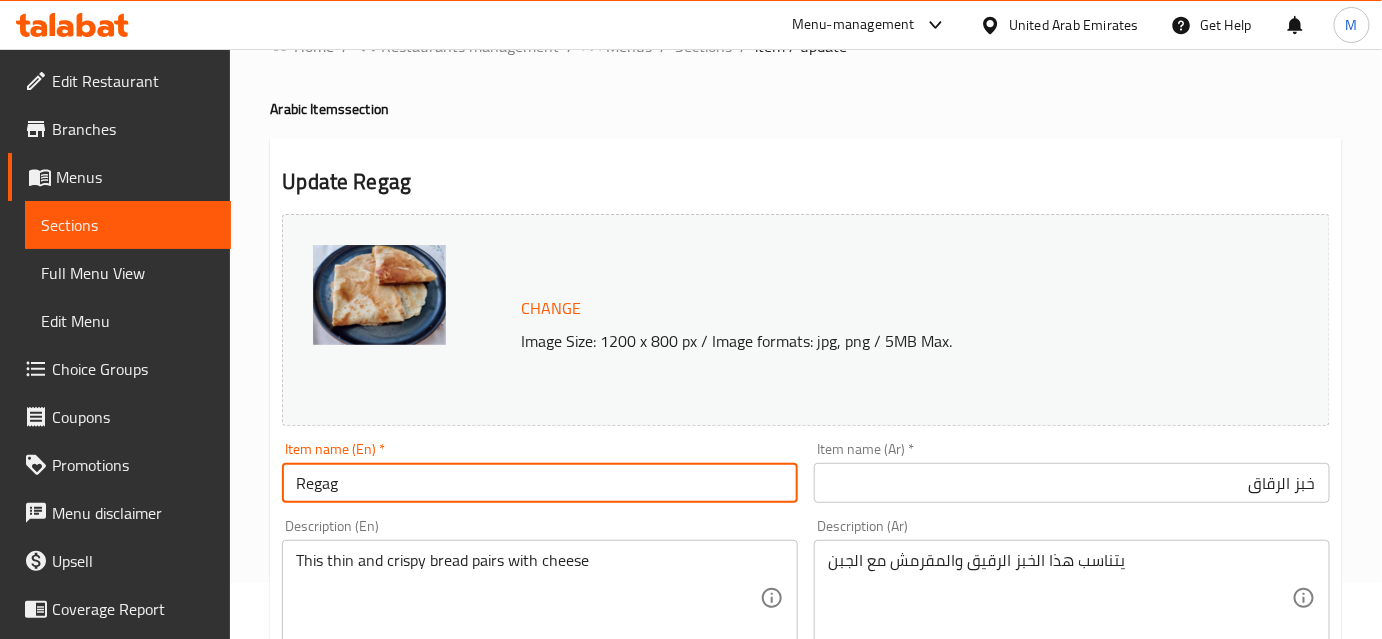 click on "Regag" at bounding box center [540, 483] 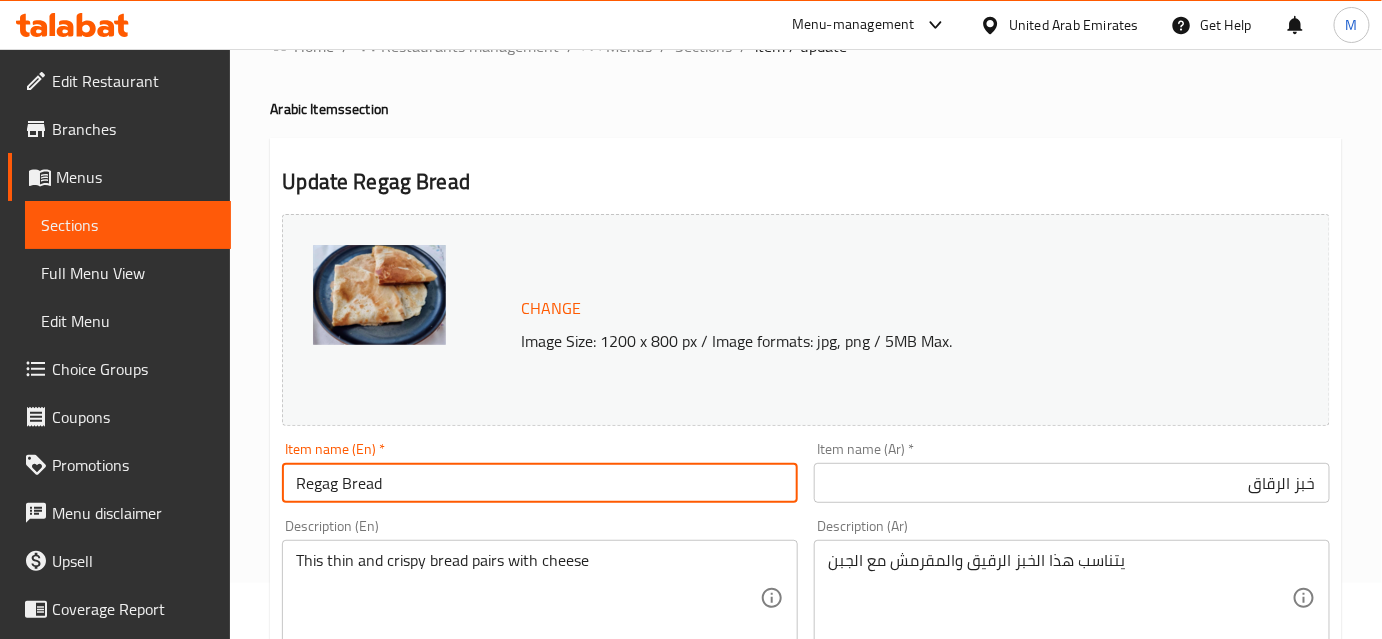 type on "Regag Bread" 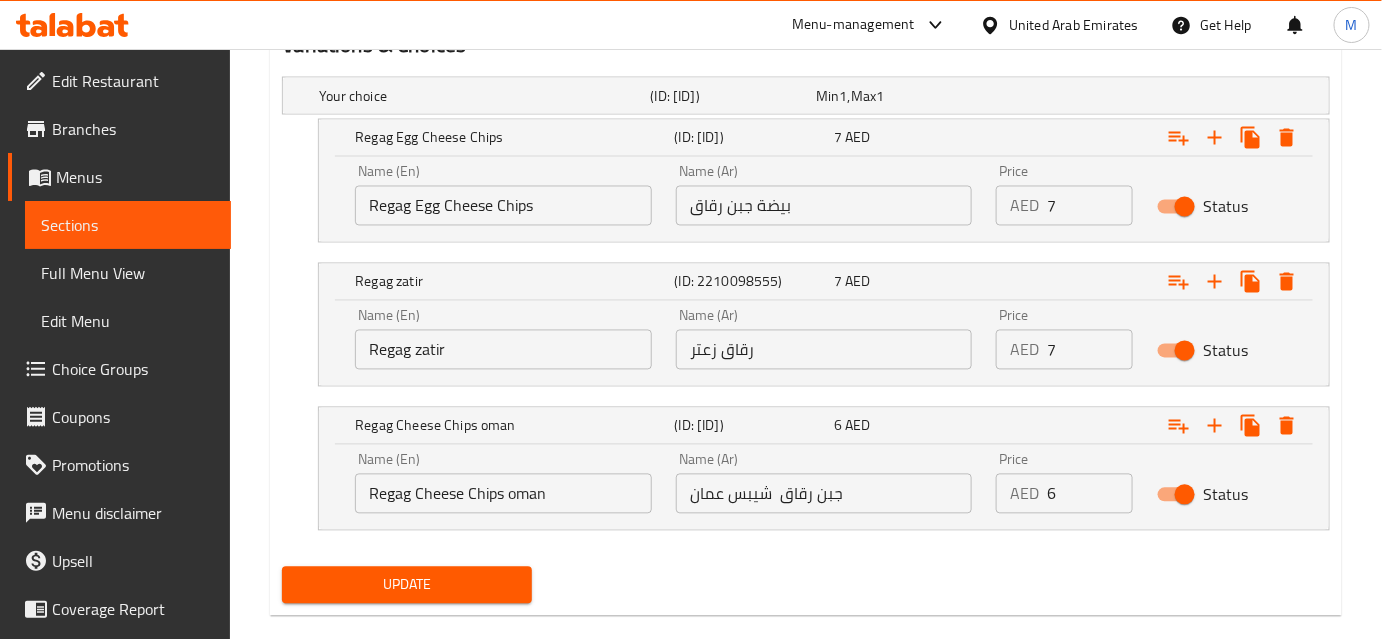scroll, scrollTop: 1146, scrollLeft: 0, axis: vertical 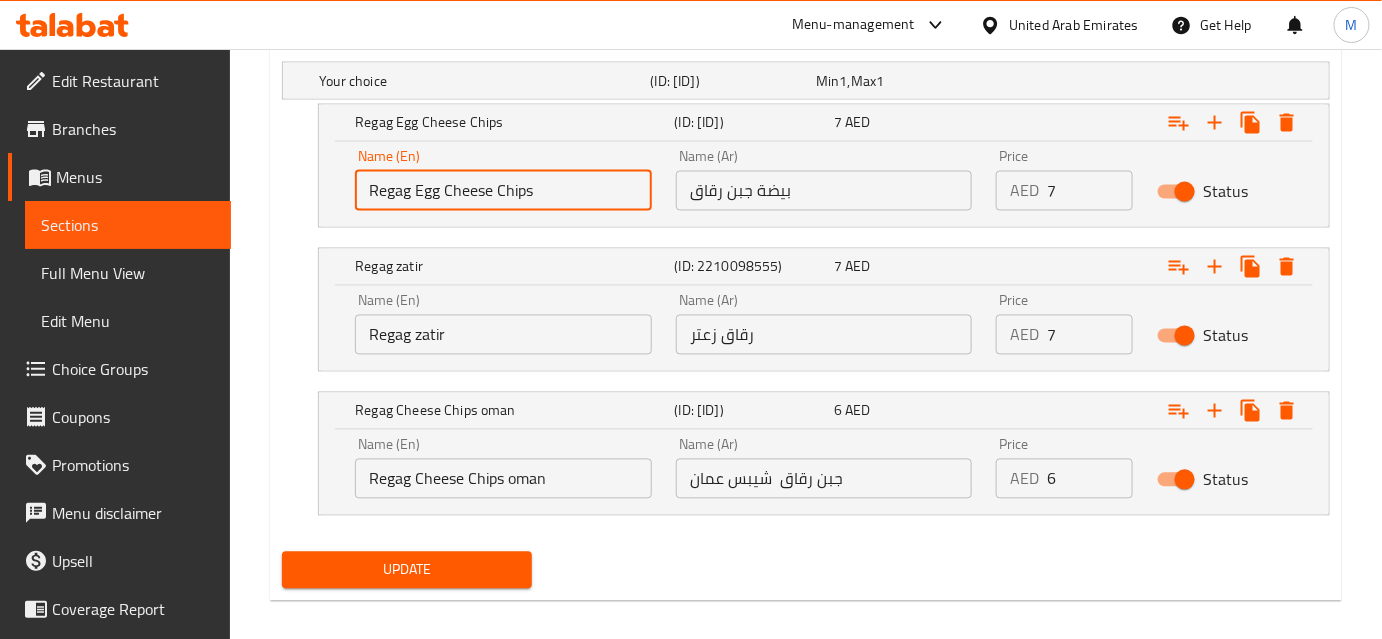 click on "Regag Egg Cheese Chips" at bounding box center (503, 191) 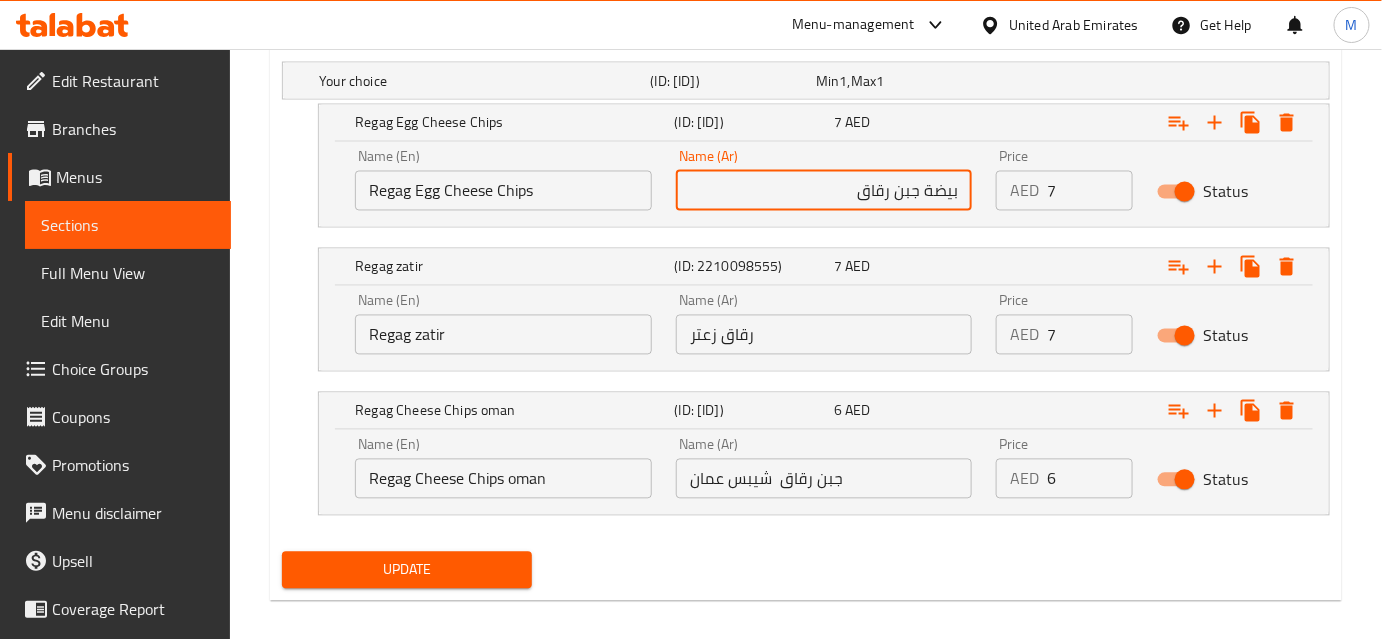 click on "جبن رقاق  شيبس عمان" at bounding box center (824, 479) 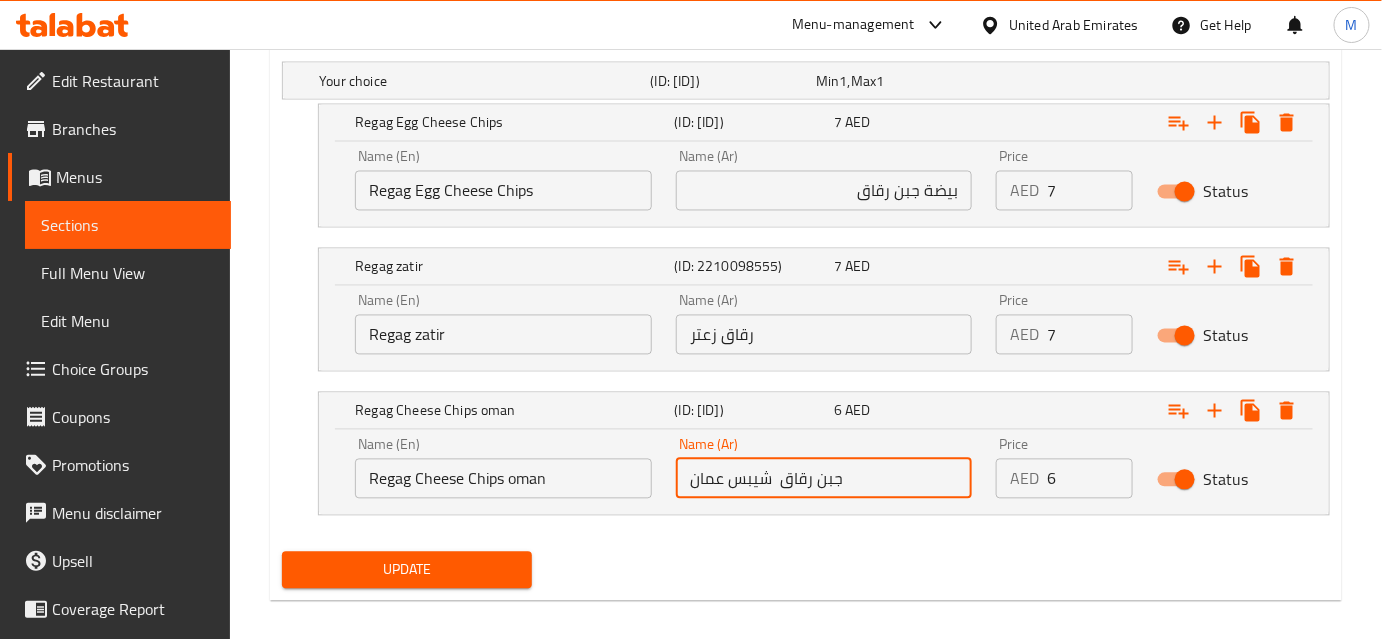 click on "جبن رقاق  شيبس عمان" at bounding box center [824, 479] 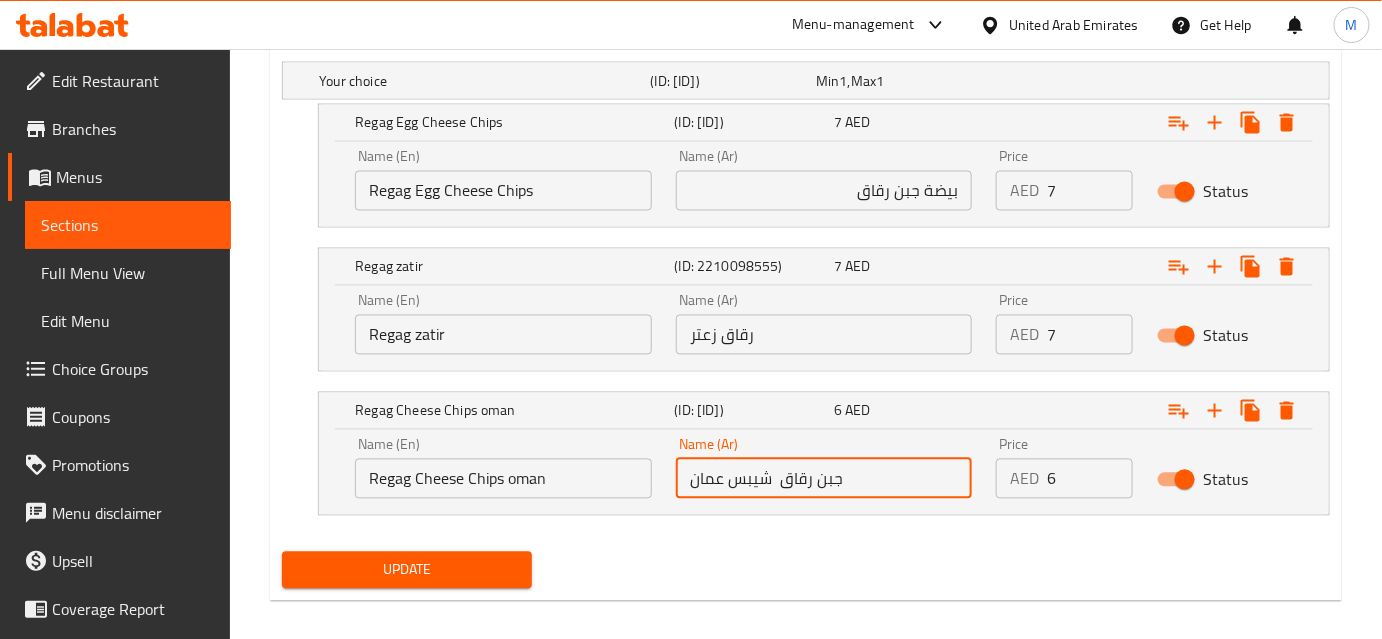 click on "جبن رقاق  شيبس عمان" at bounding box center (824, 479) 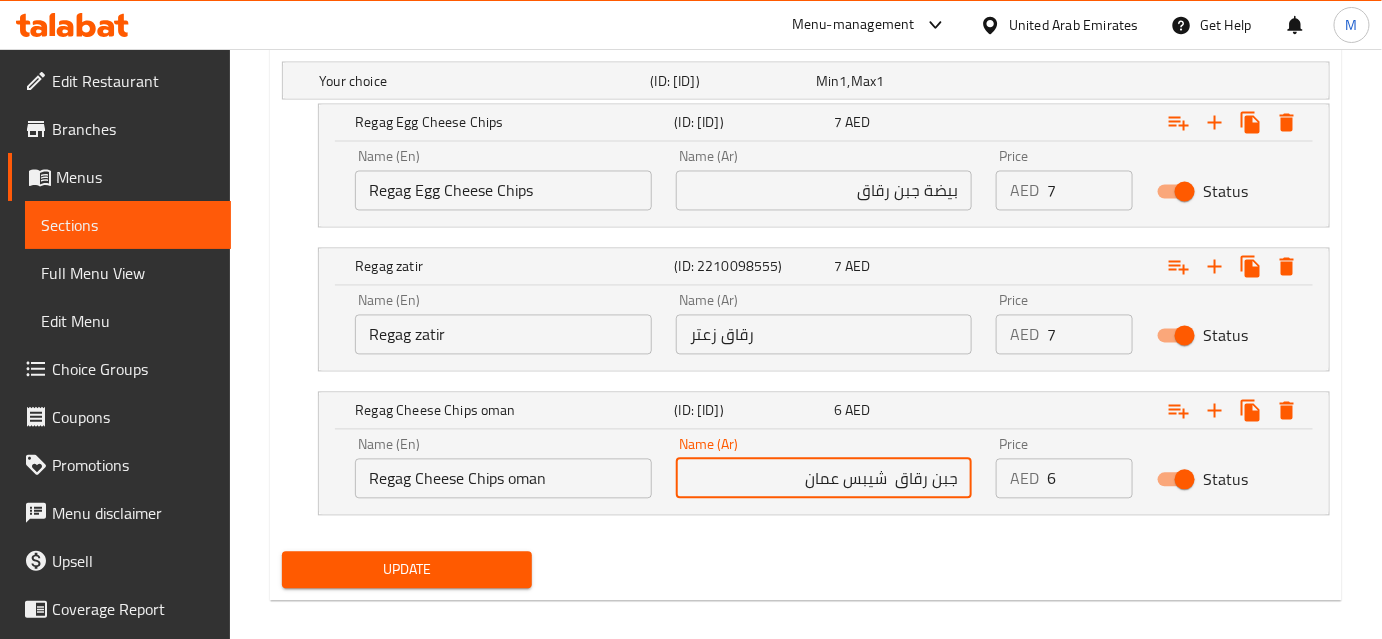 click on "جبن رقاق  شيبس عمان" at bounding box center [824, 479] 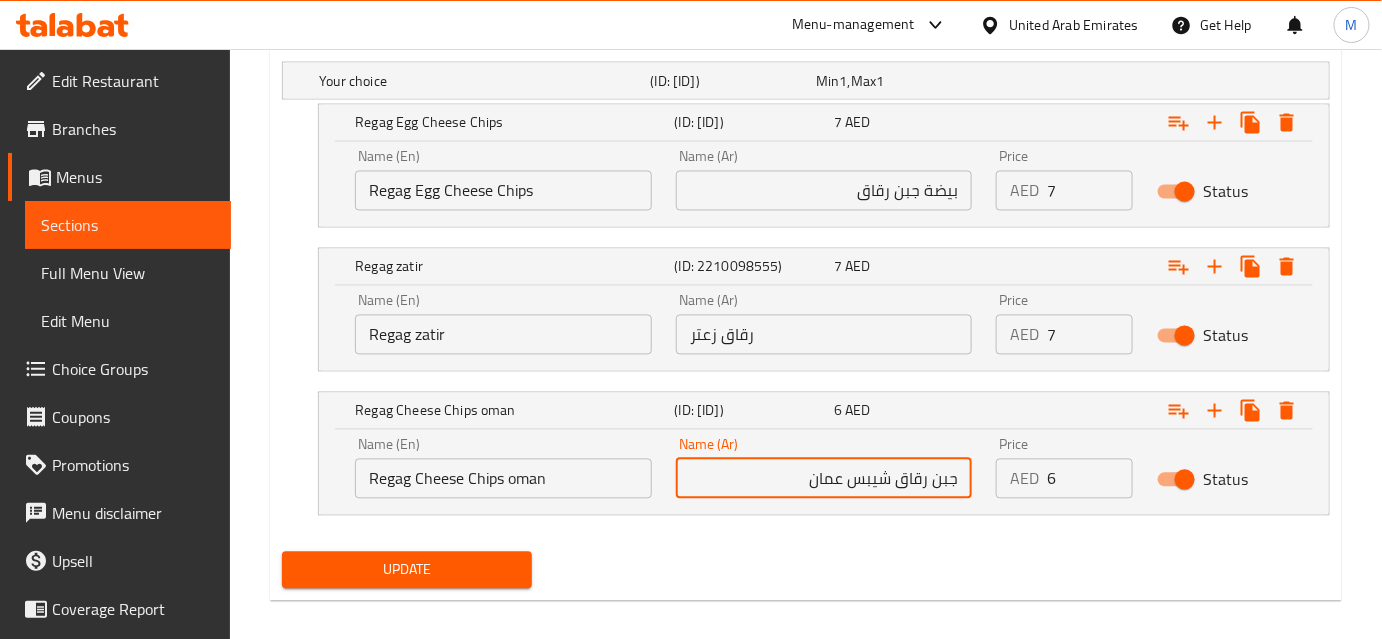 click on "جبن رقاق شيبس عمان" at bounding box center [824, 479] 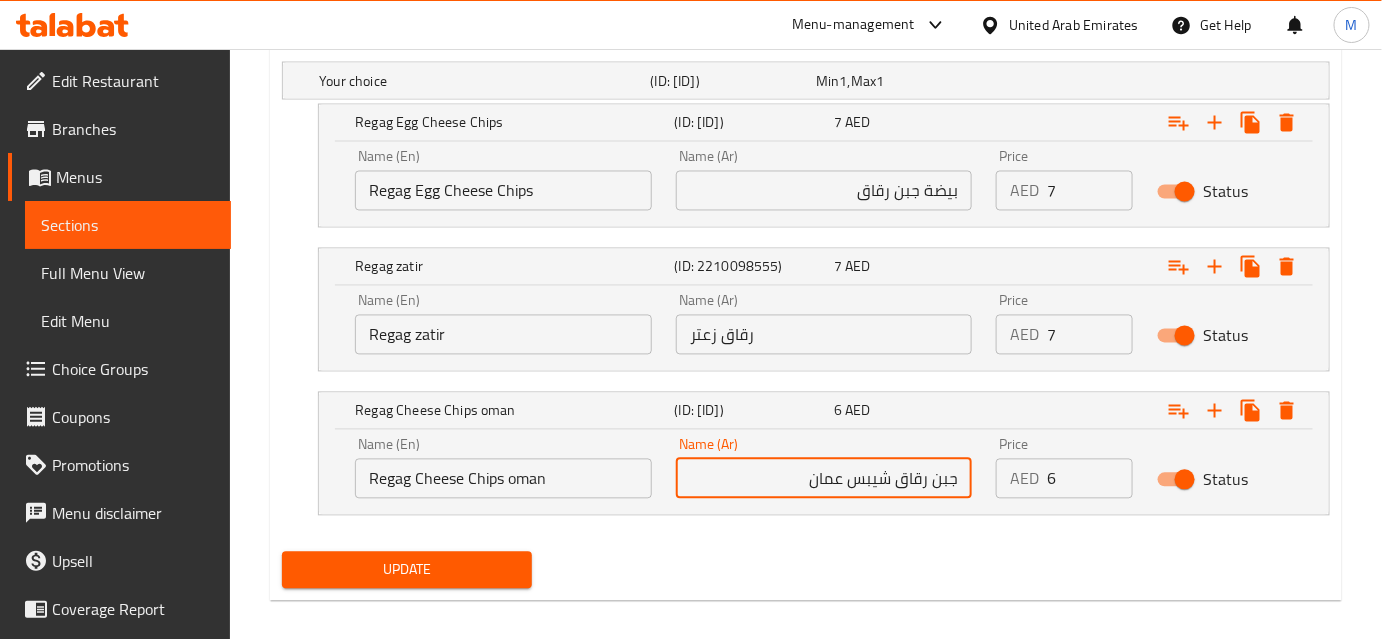 type on "جبن رقاق شيبس عمان" 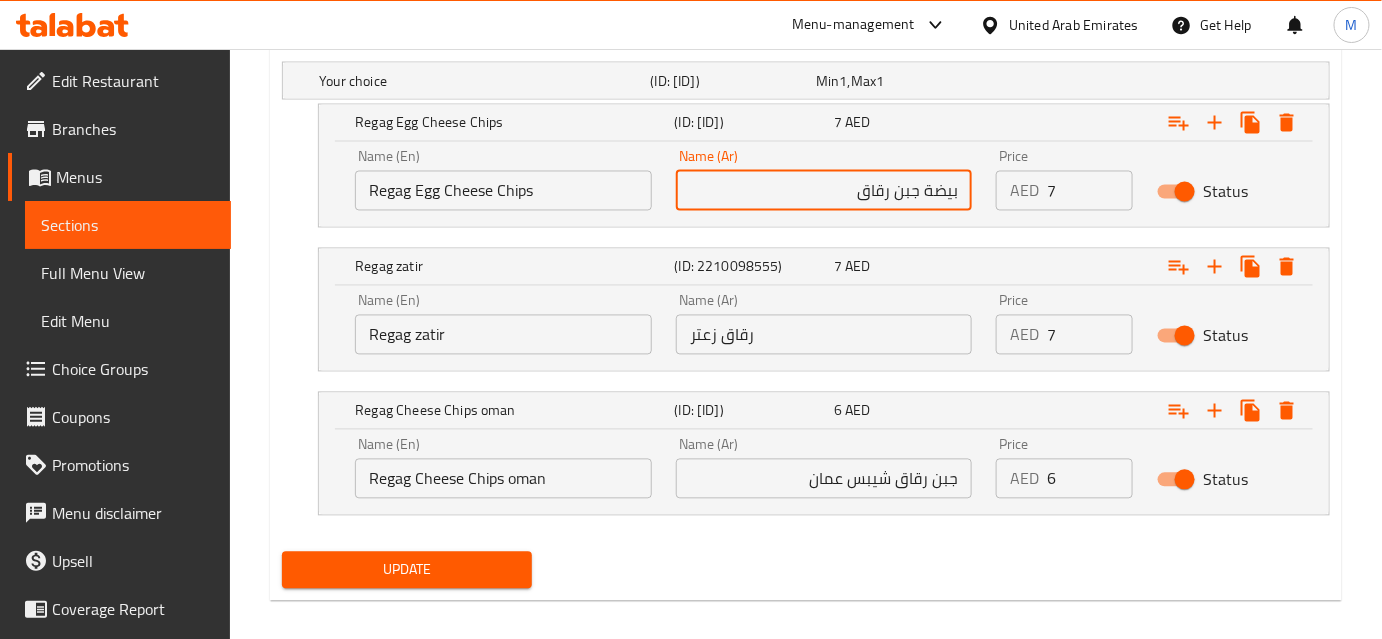 click on "بيضة جبن رقاق" at bounding box center [824, 191] 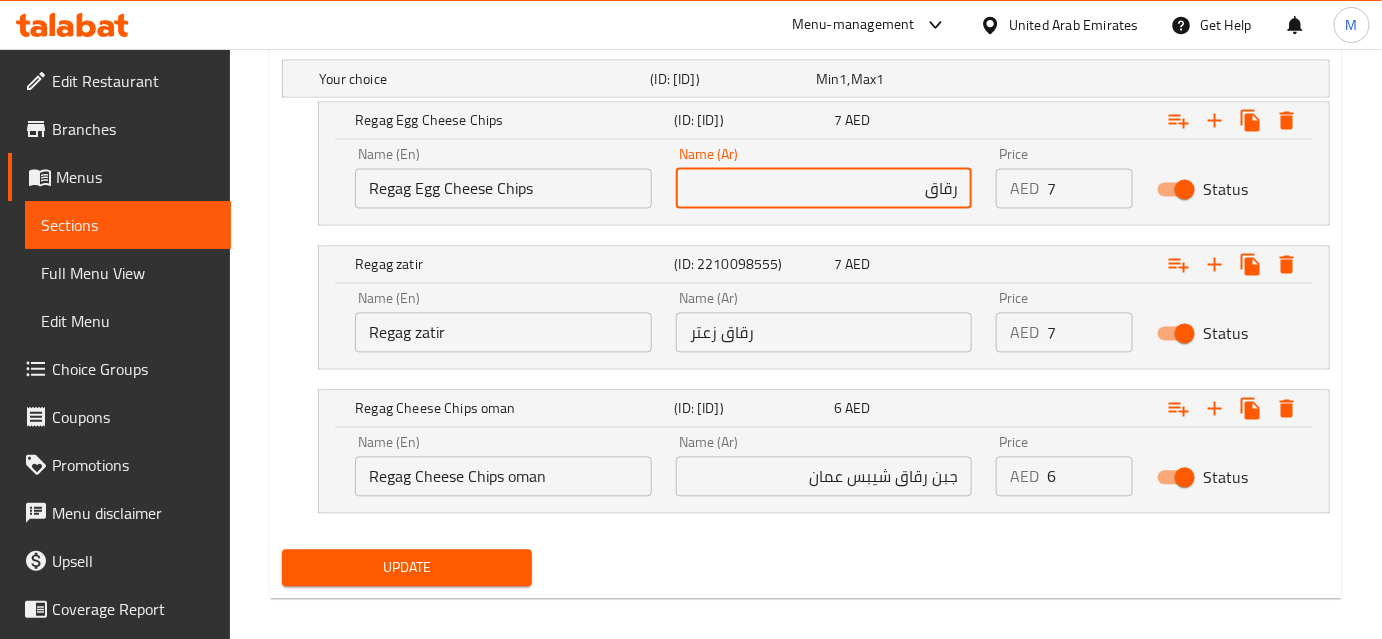scroll, scrollTop: 1160, scrollLeft: 0, axis: vertical 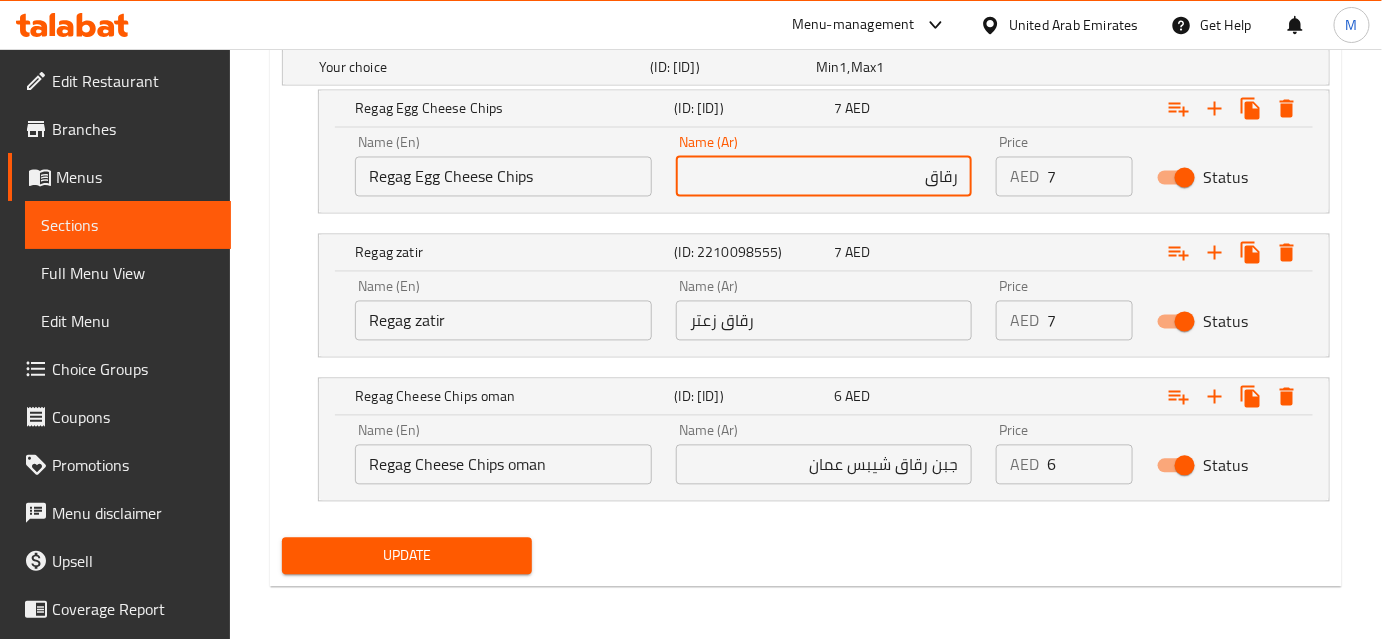 click on "جبن رقاق شيبس عمان" at bounding box center (824, 465) 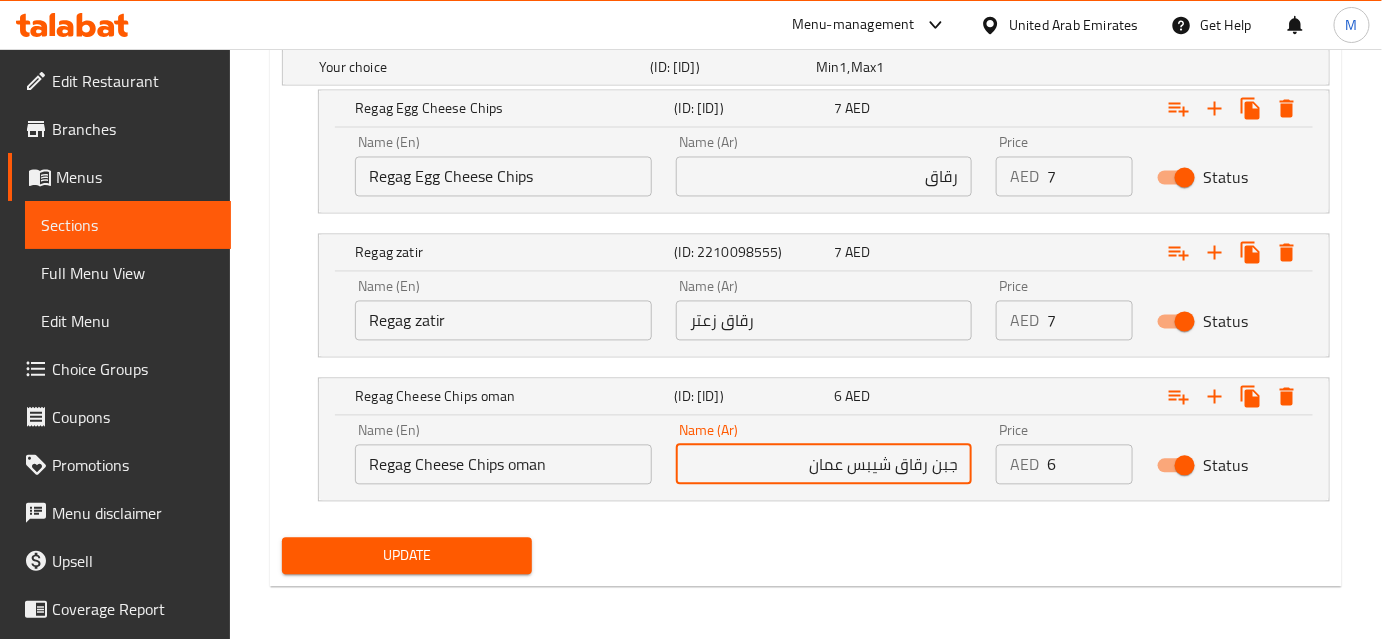 click on "جبن رقاق شيبس عمان" at bounding box center (824, 465) 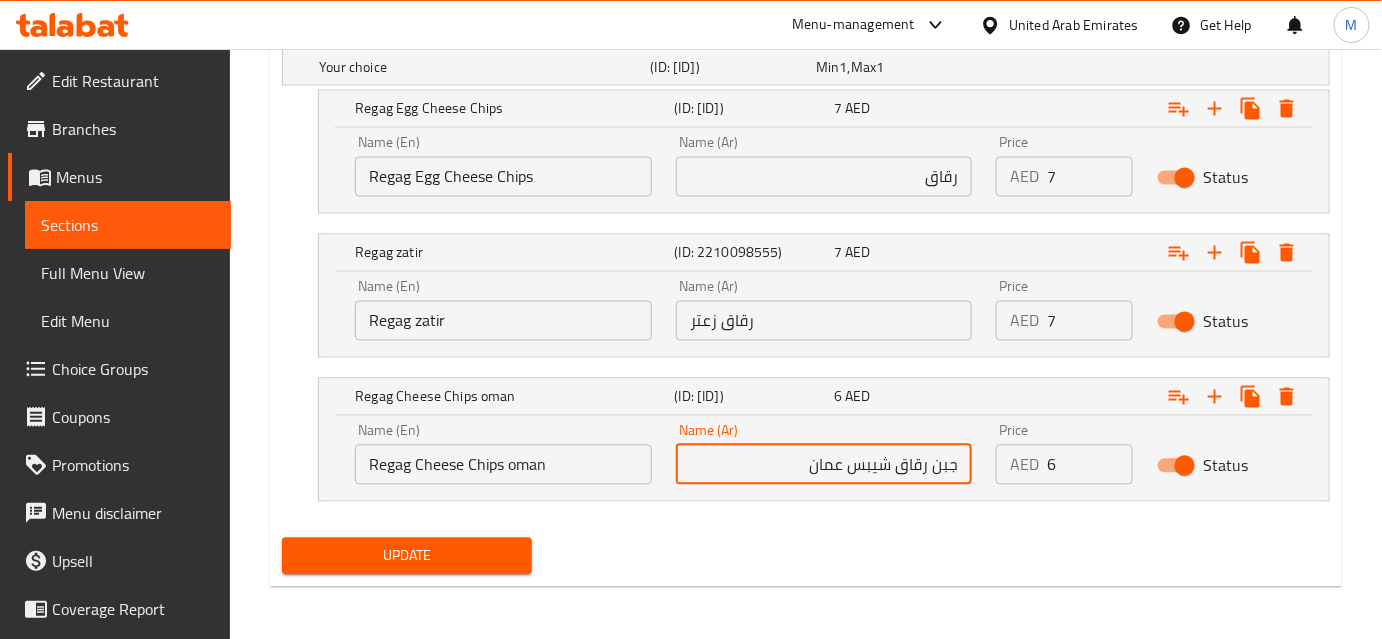 click on "رقاق" at bounding box center (824, 177) 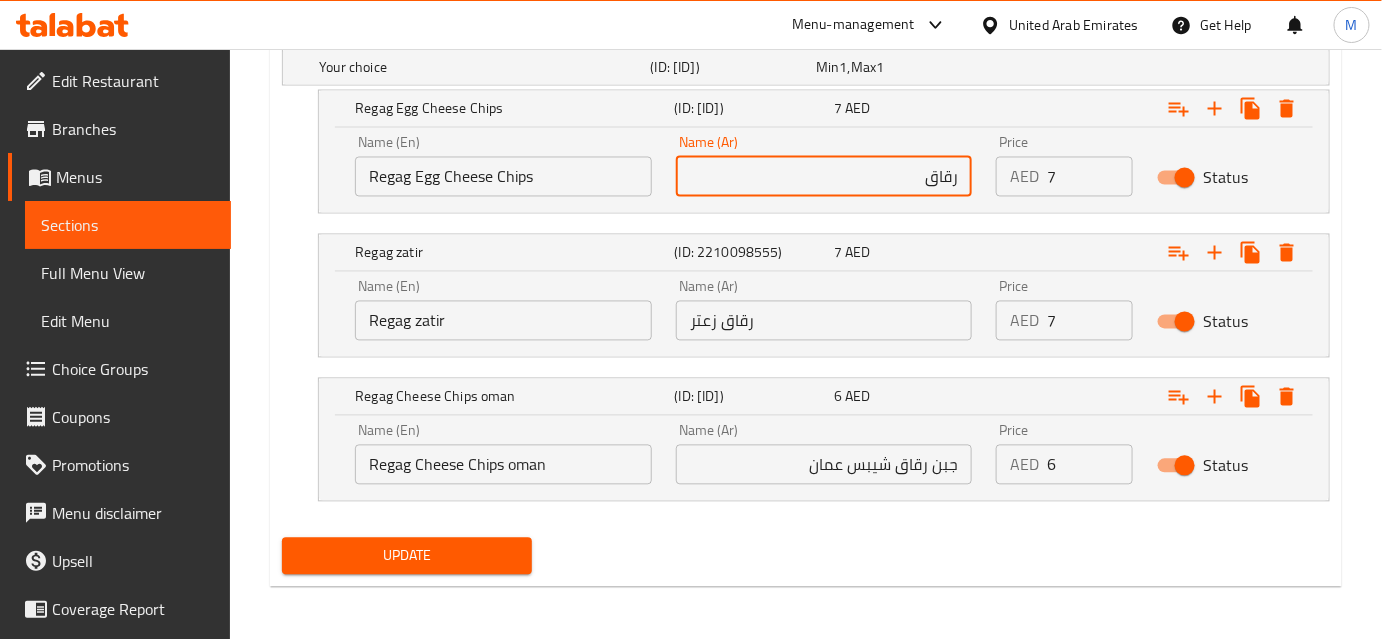 paste on "شيبس" 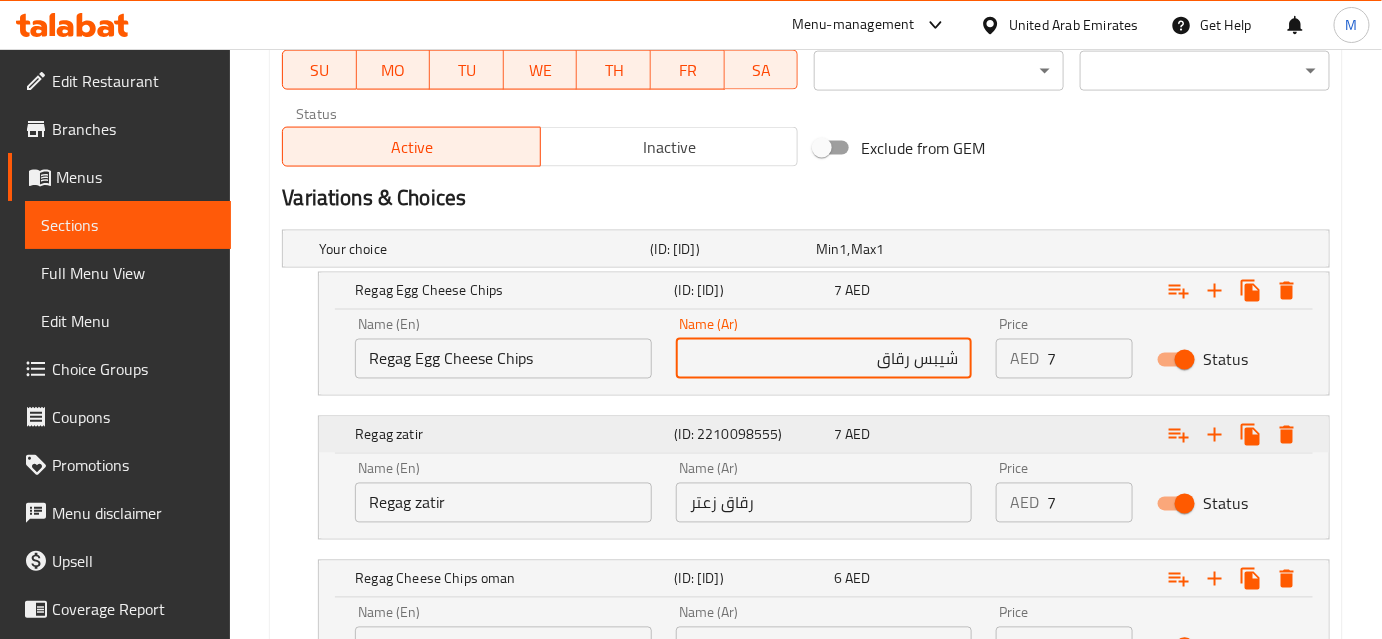 scroll, scrollTop: 1069, scrollLeft: 0, axis: vertical 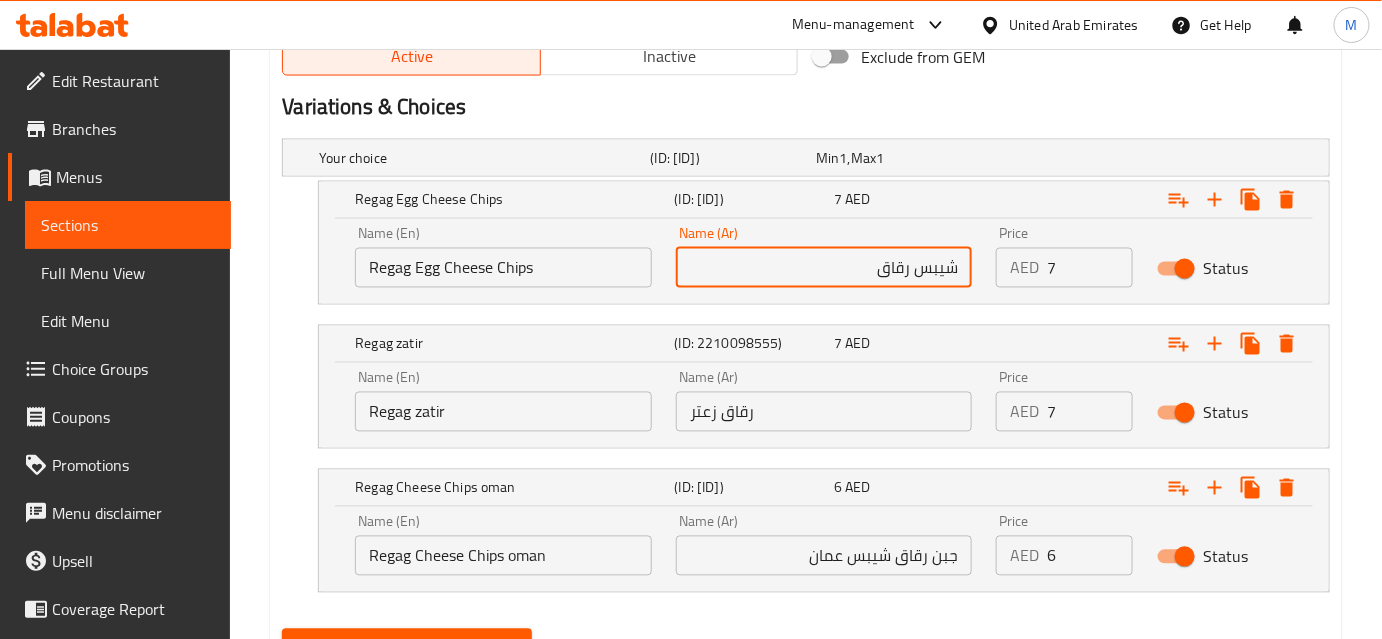 click on "شيبس رقاق" at bounding box center (824, 268) 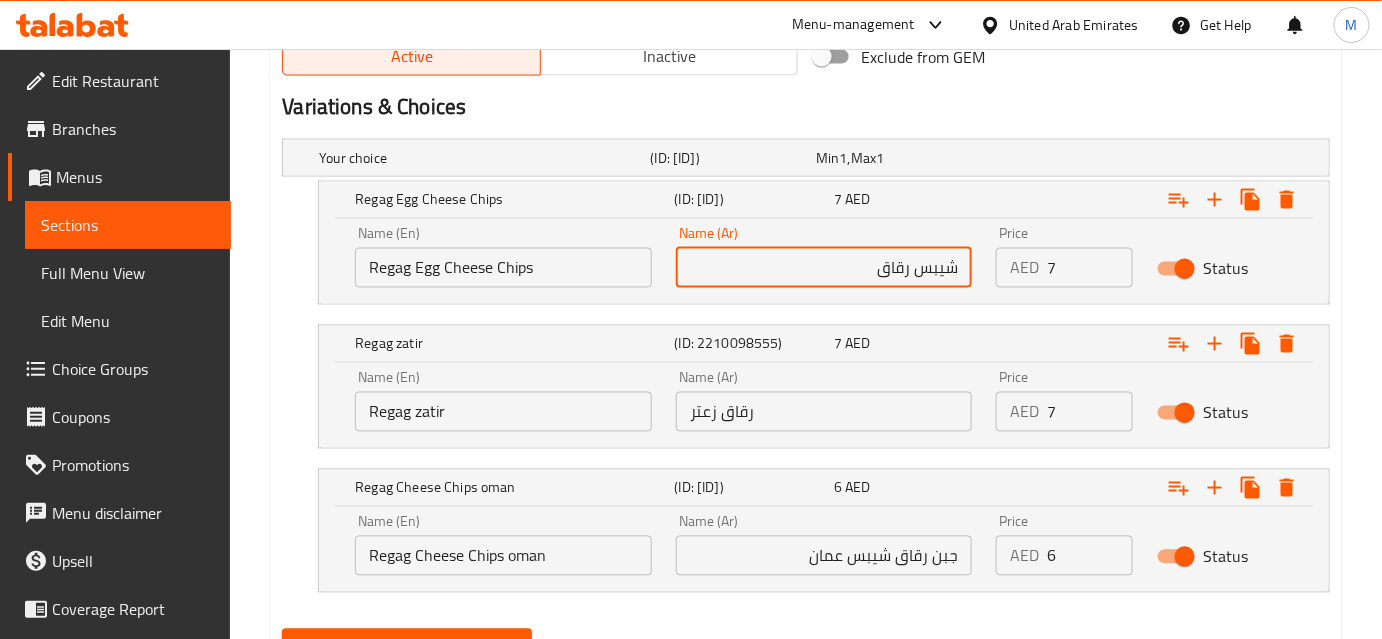 click on "شيبس رقاق" at bounding box center [824, 268] 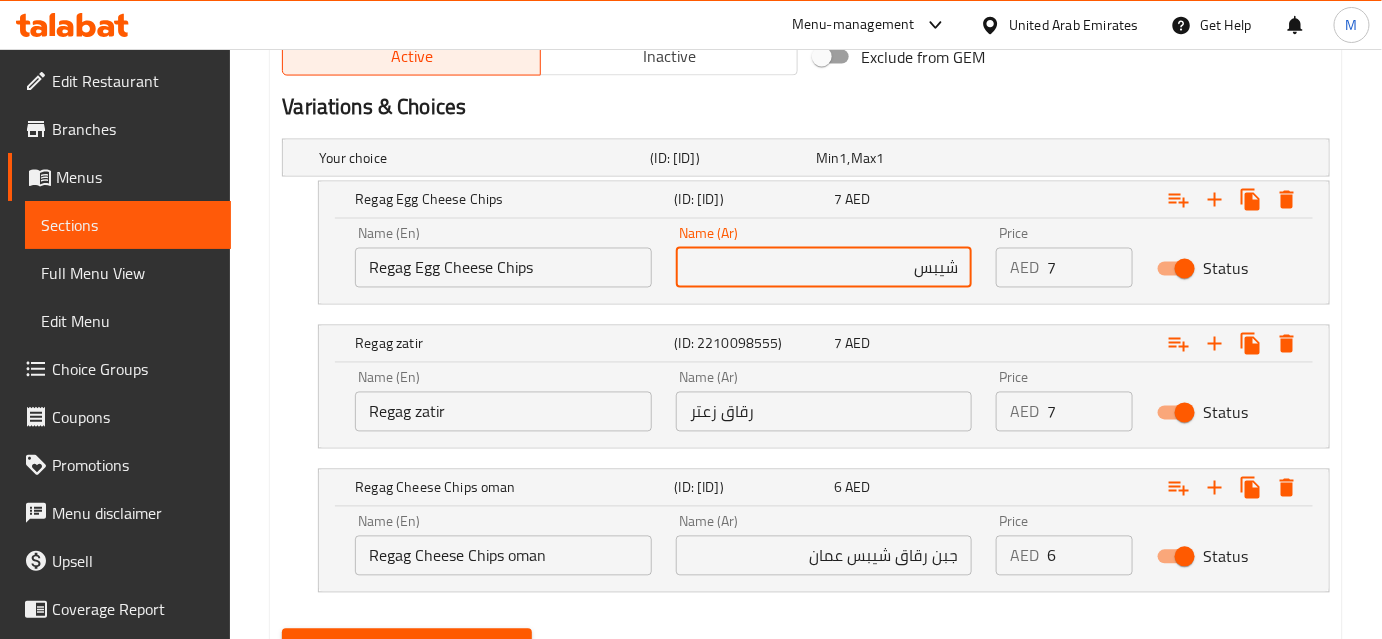 click on "شيبس" at bounding box center (824, 268) 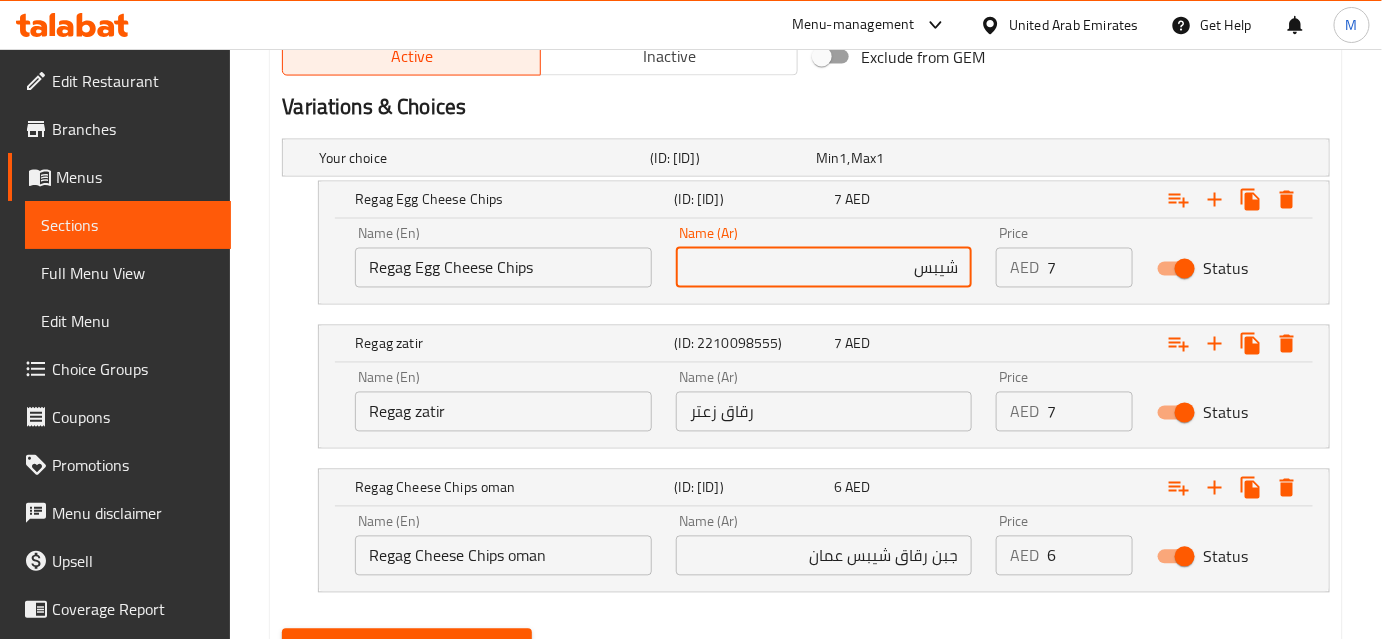 paste on "رقاق" 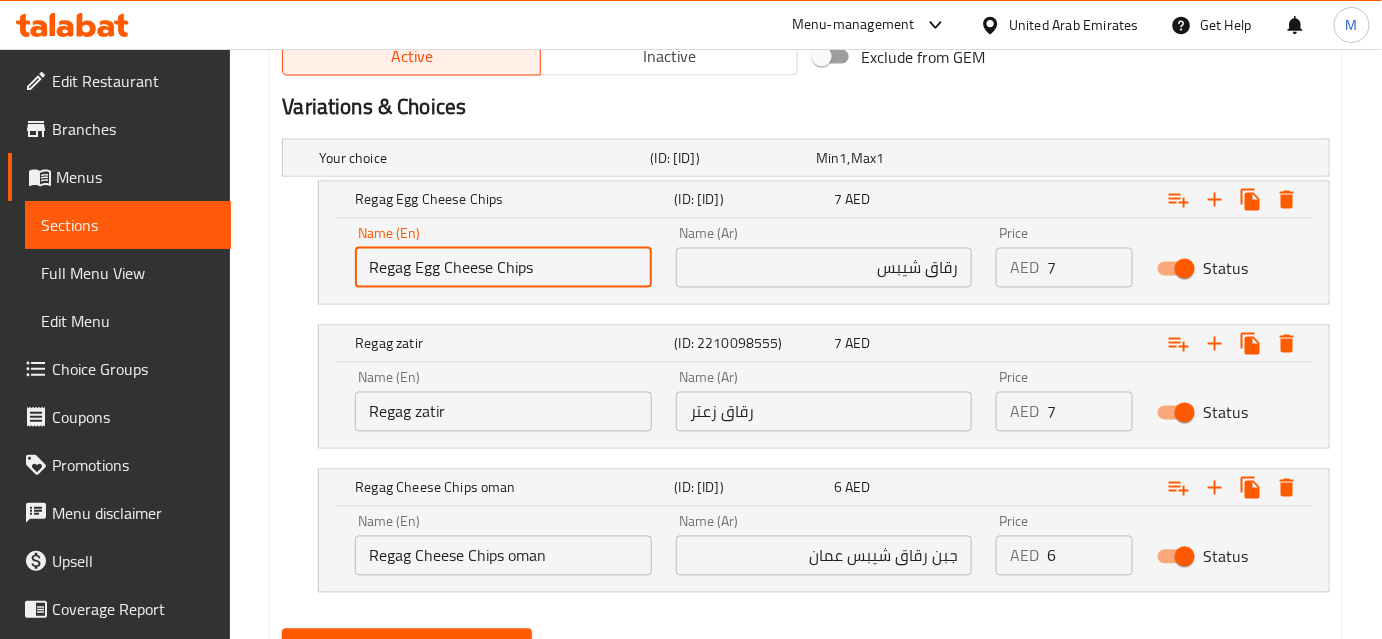 click on "Regag Egg Cheese Chips" at bounding box center (503, 268) 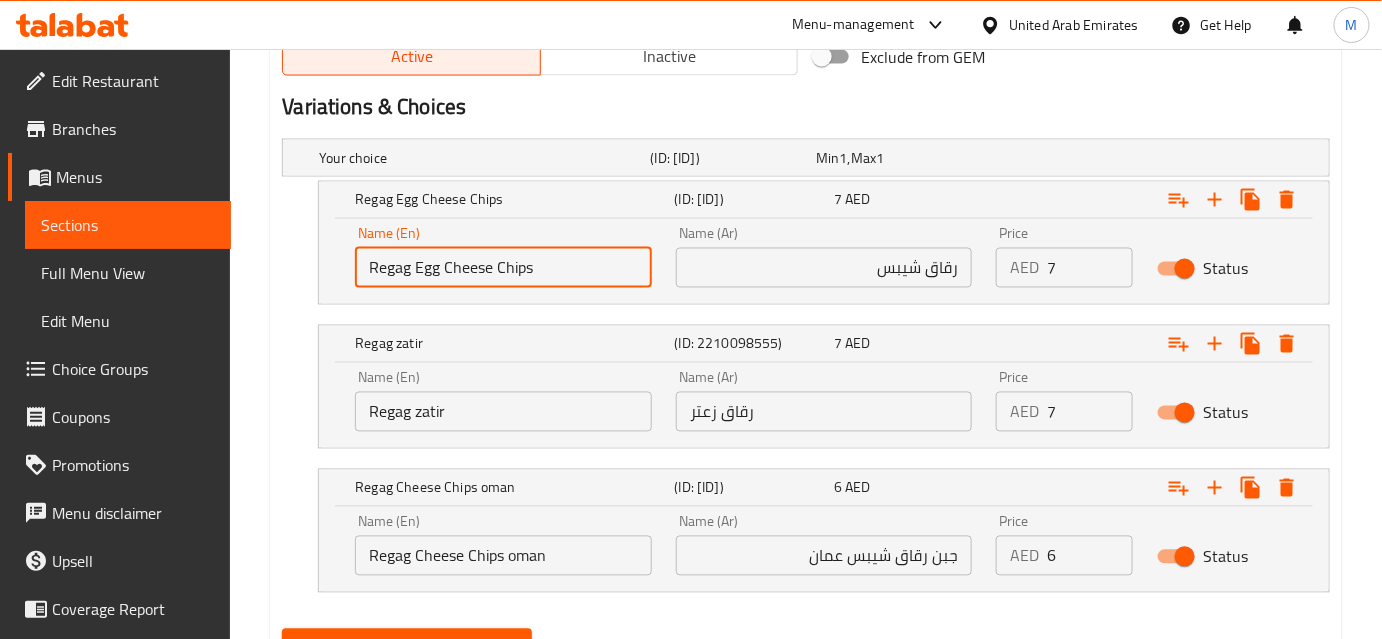 click on "رقاق شيبس" at bounding box center [824, 268] 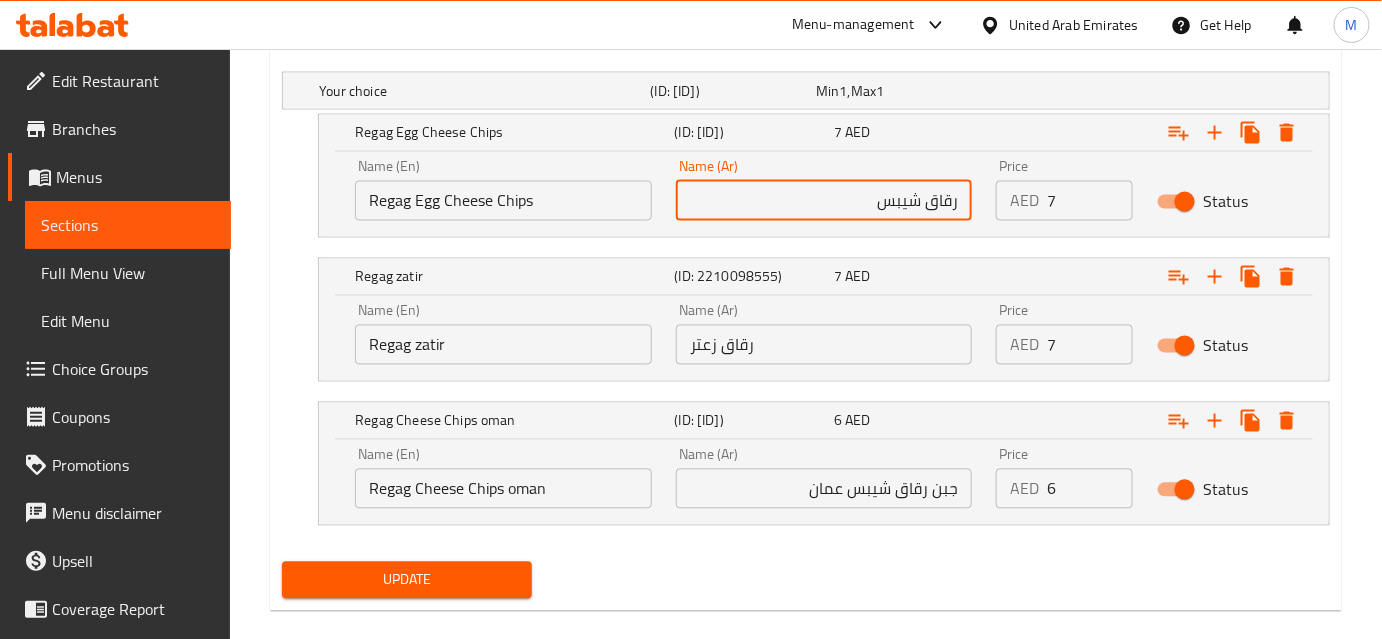 scroll, scrollTop: 1160, scrollLeft: 0, axis: vertical 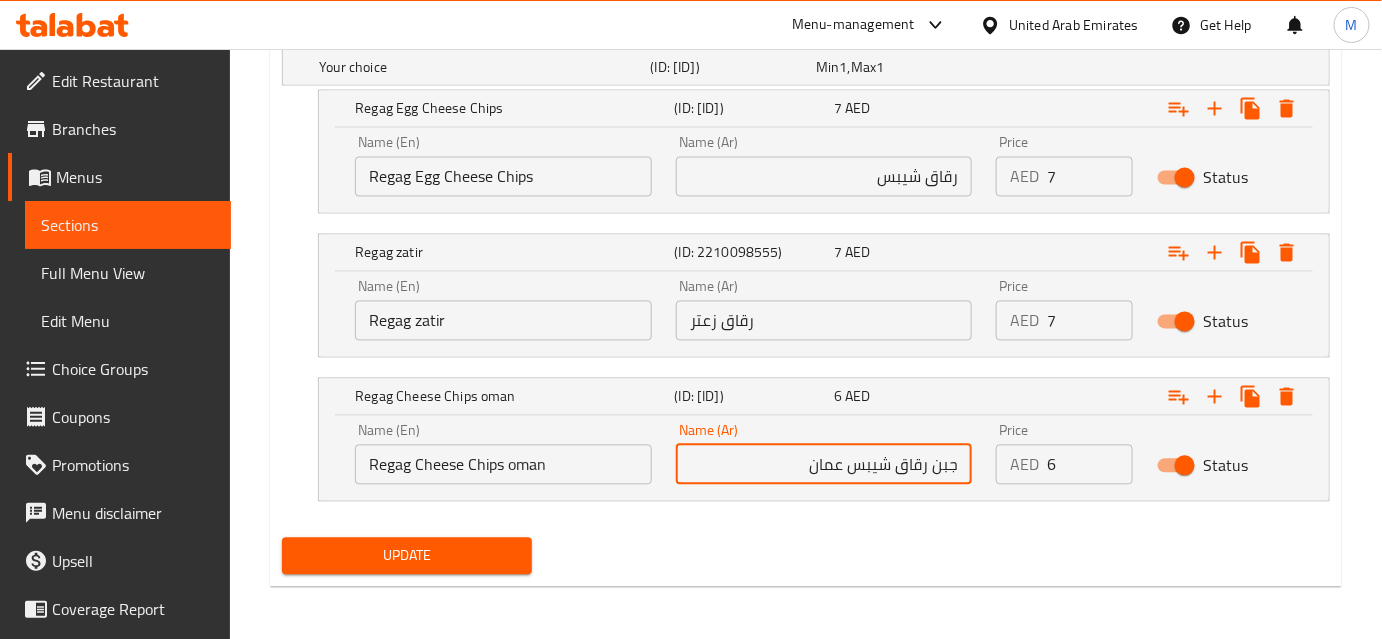 click on "جبن رقاق شيبس عمان" at bounding box center (824, 465) 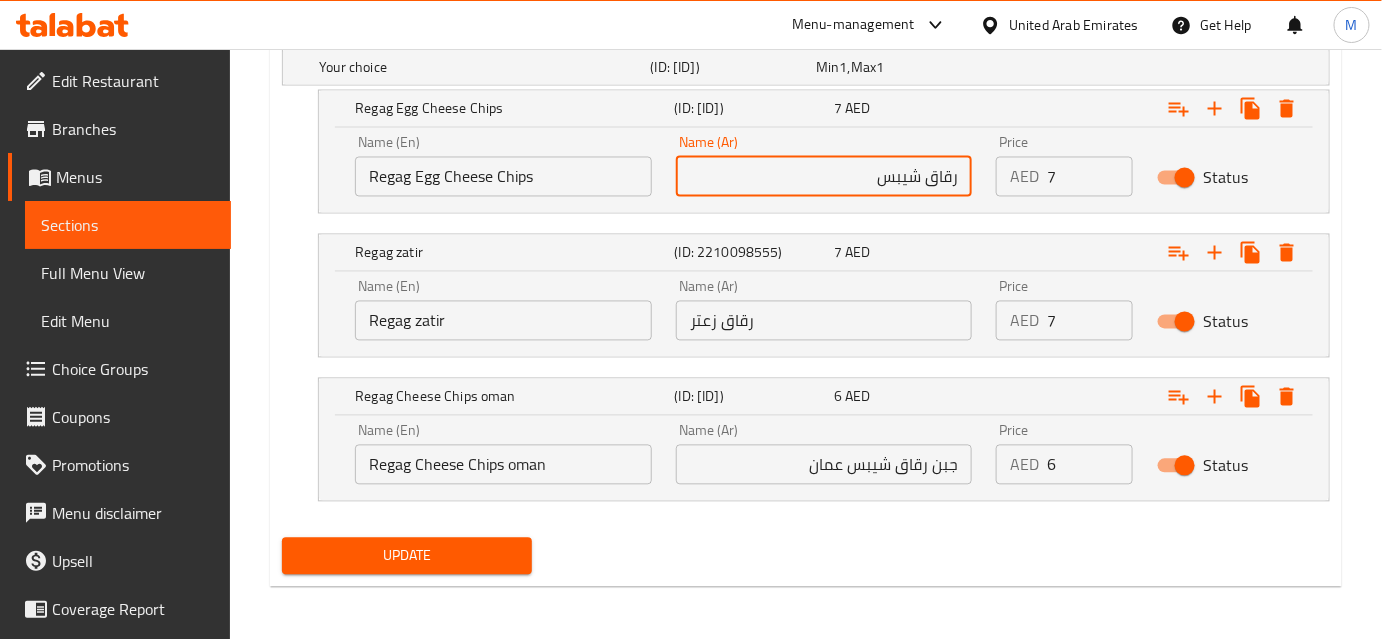 paste on "جبن" 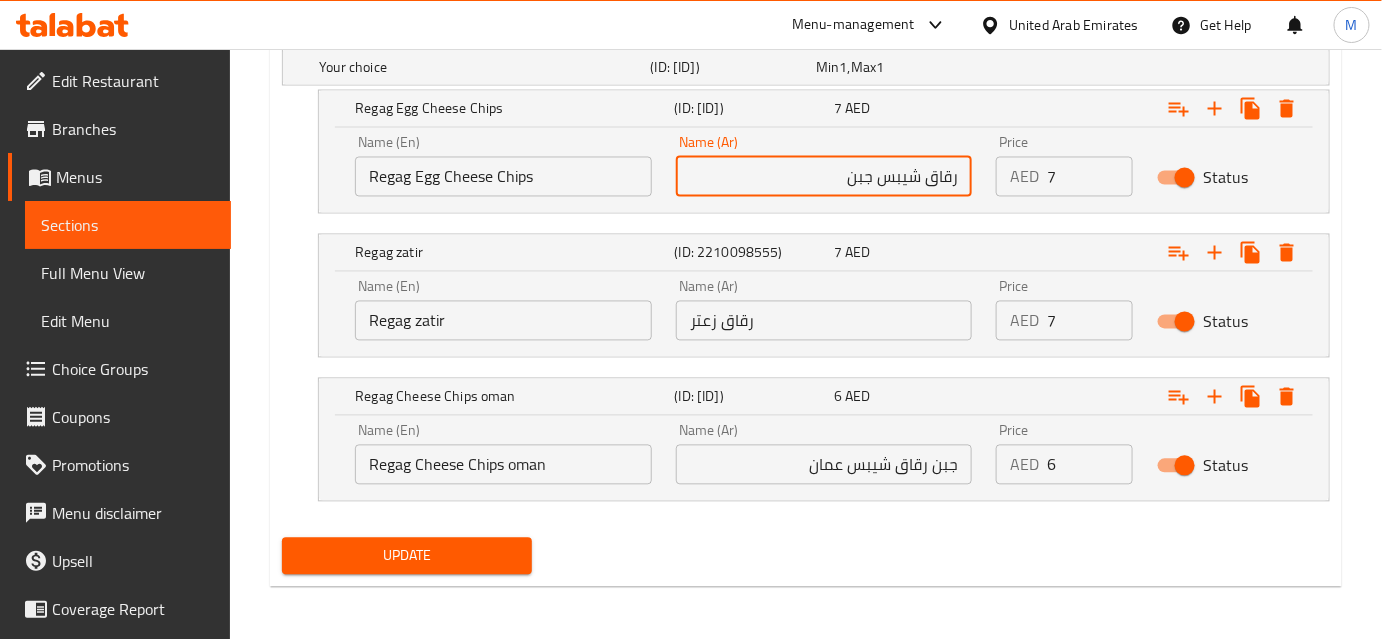 paste on "لبيض" 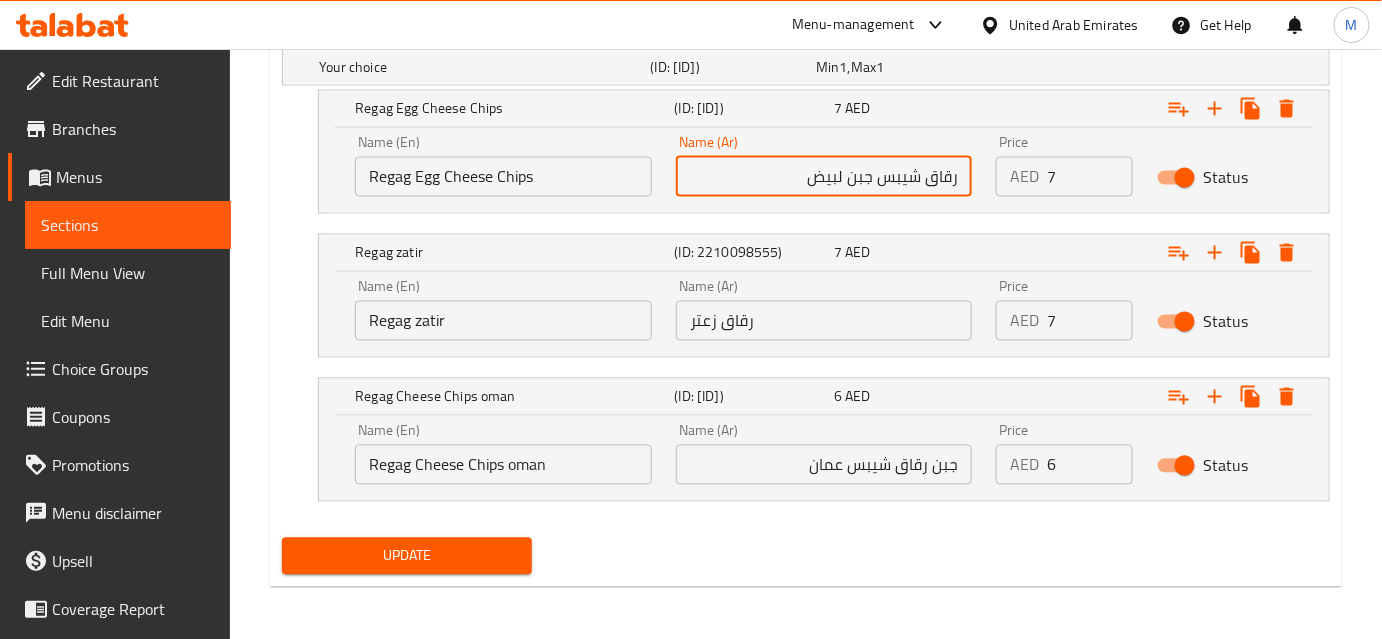 click on "رقاق شيبس جبن لبيض" at bounding box center [824, 177] 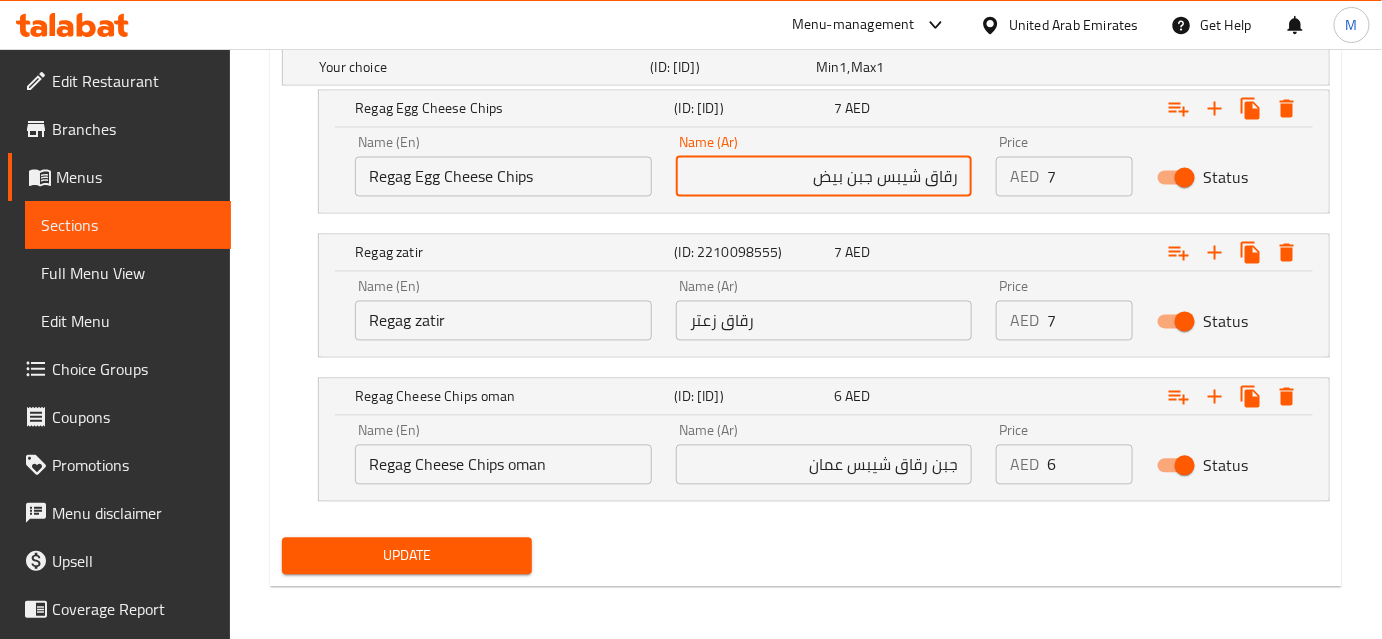 type on "رقاق شيبس جبن بيض" 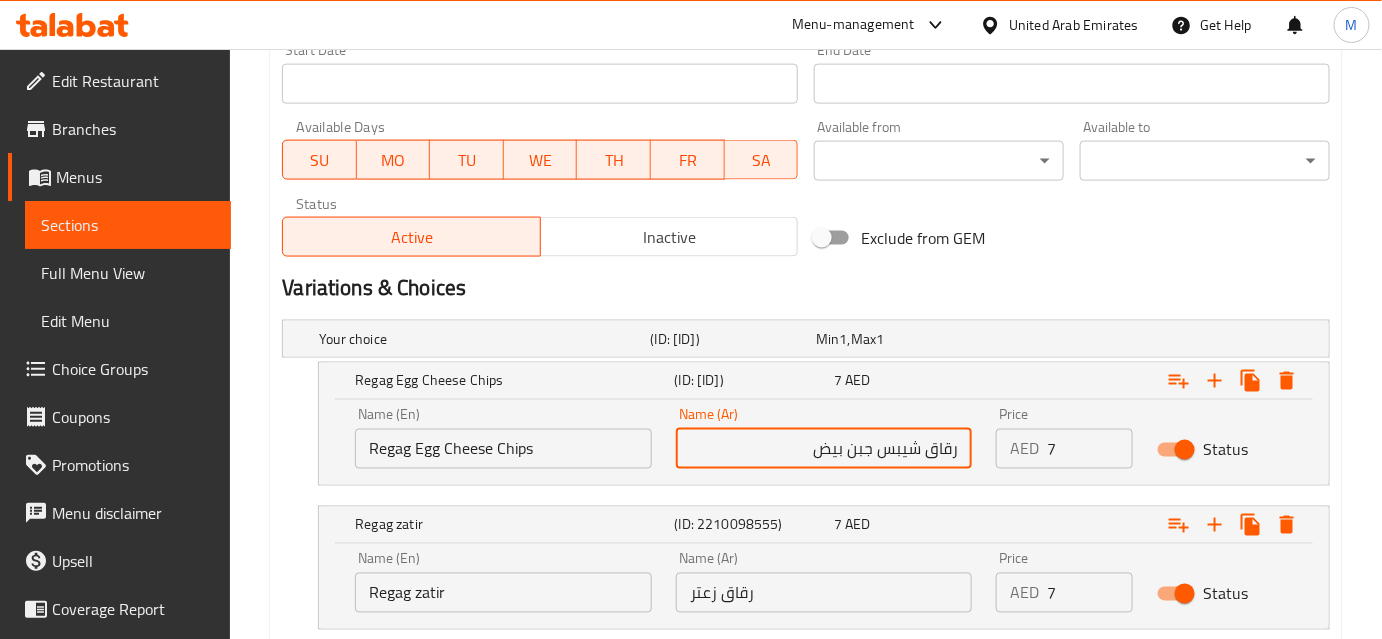 scroll, scrollTop: 1160, scrollLeft: 0, axis: vertical 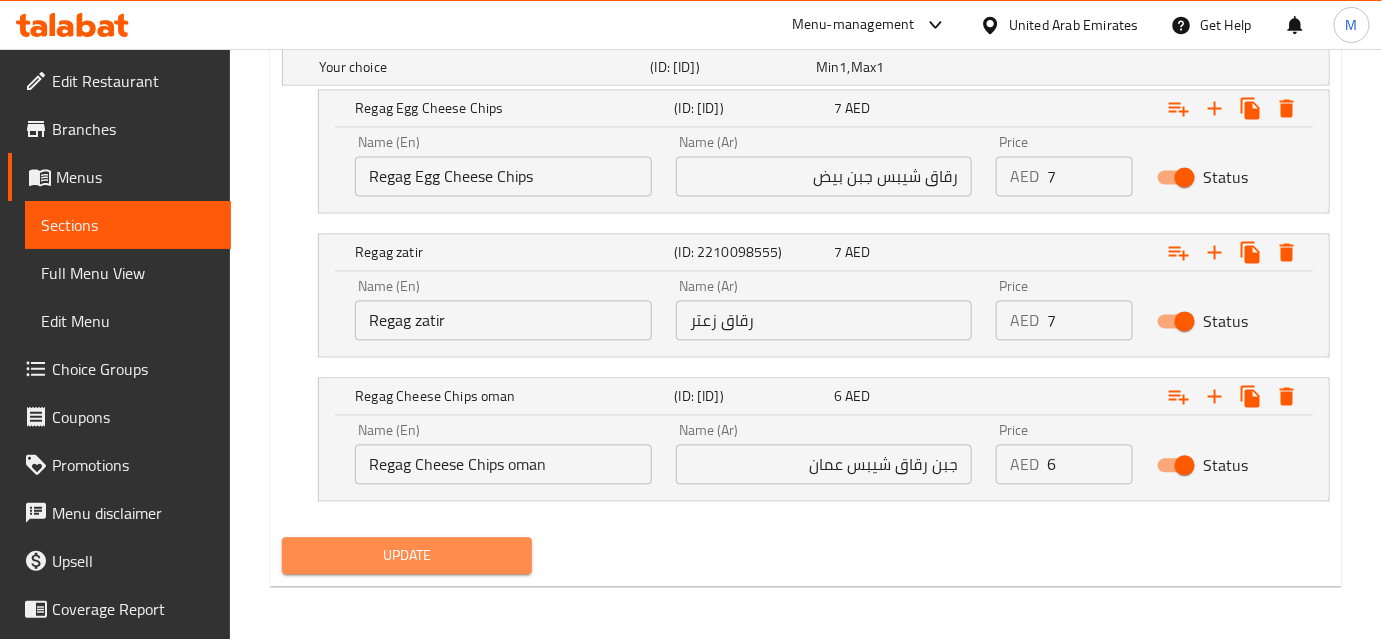 click on "Update" at bounding box center (407, 556) 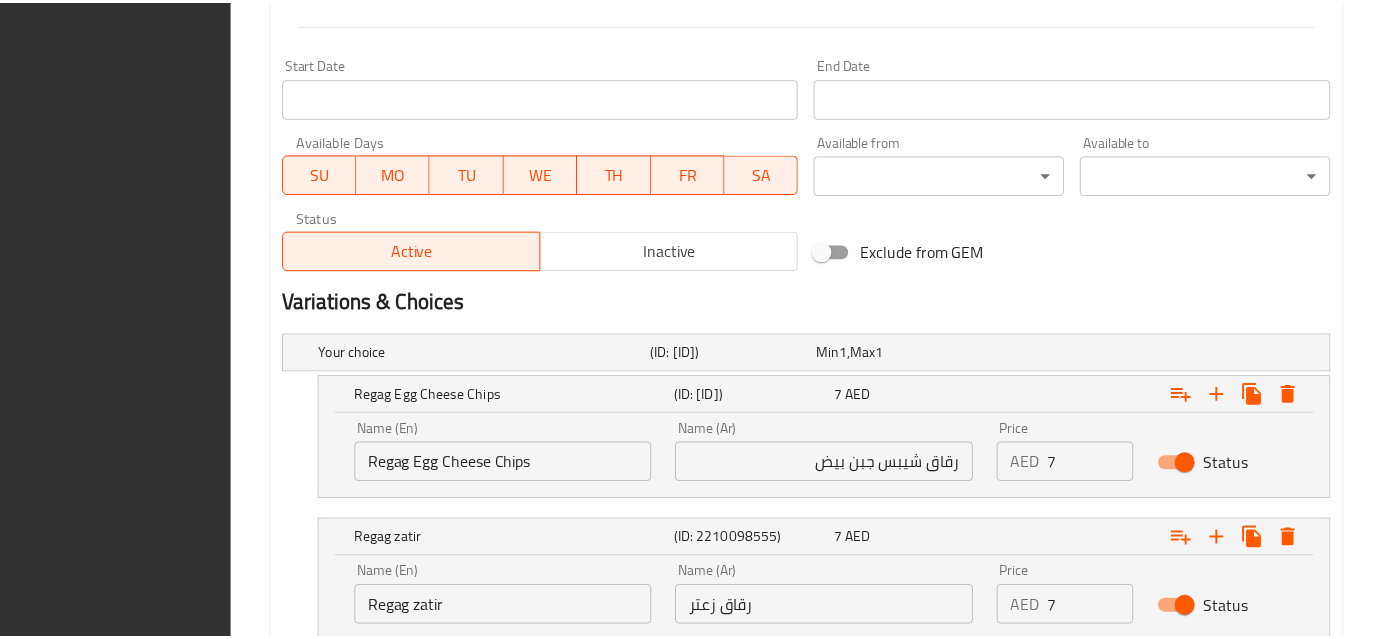 scroll, scrollTop: 1160, scrollLeft: 0, axis: vertical 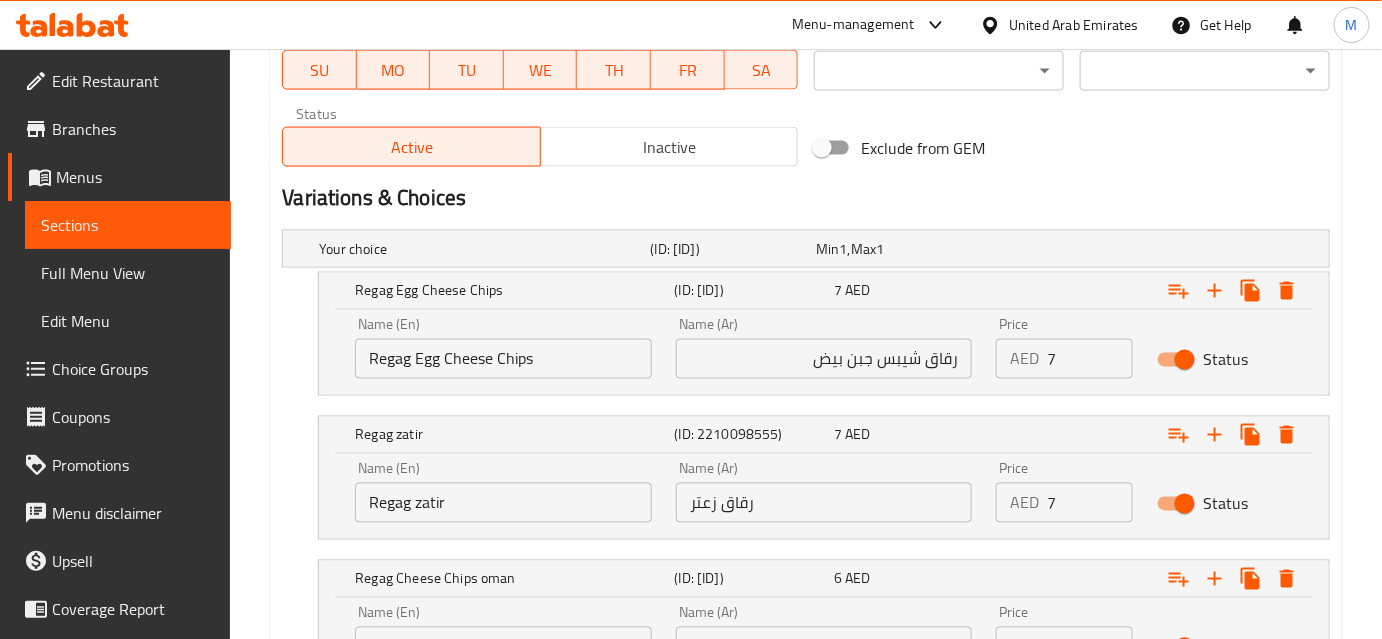 click 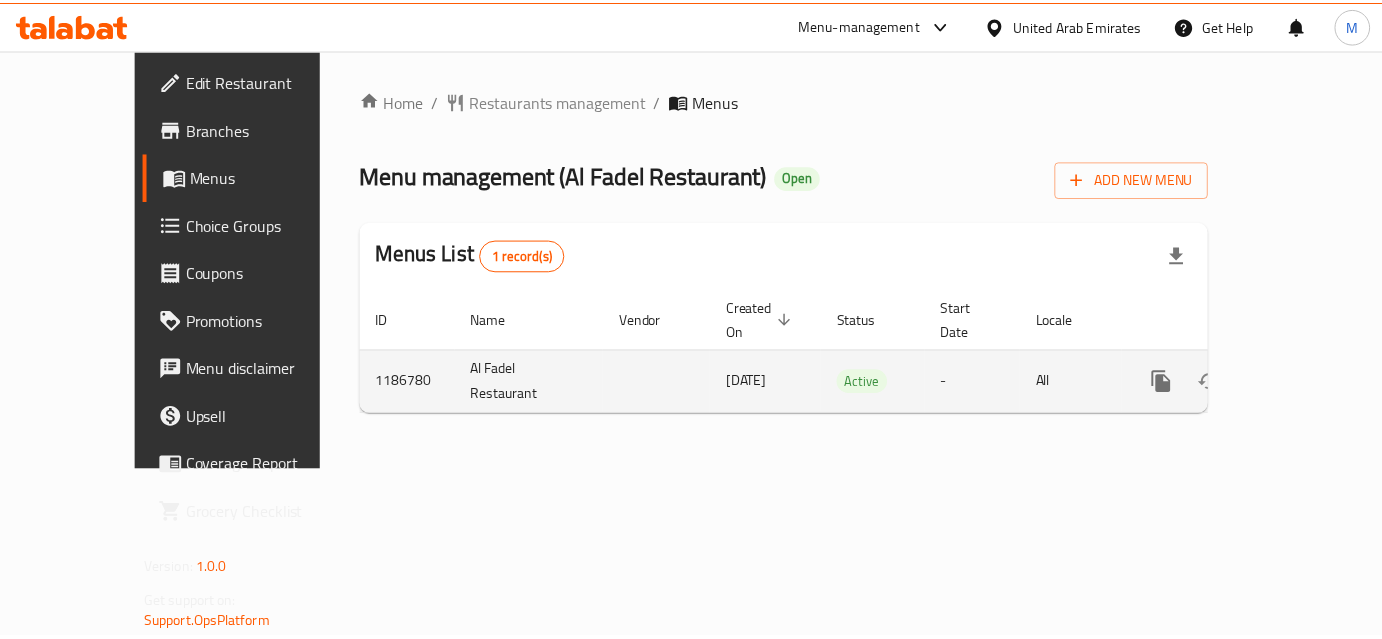 scroll, scrollTop: 0, scrollLeft: 0, axis: both 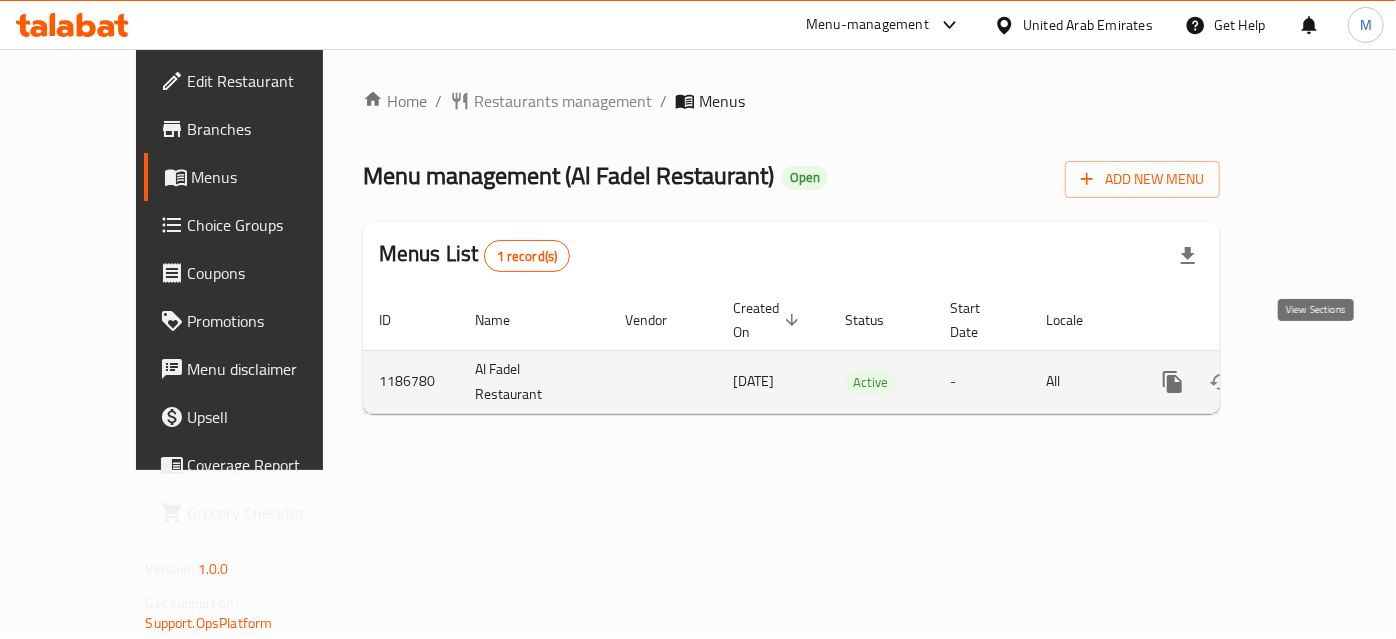 click 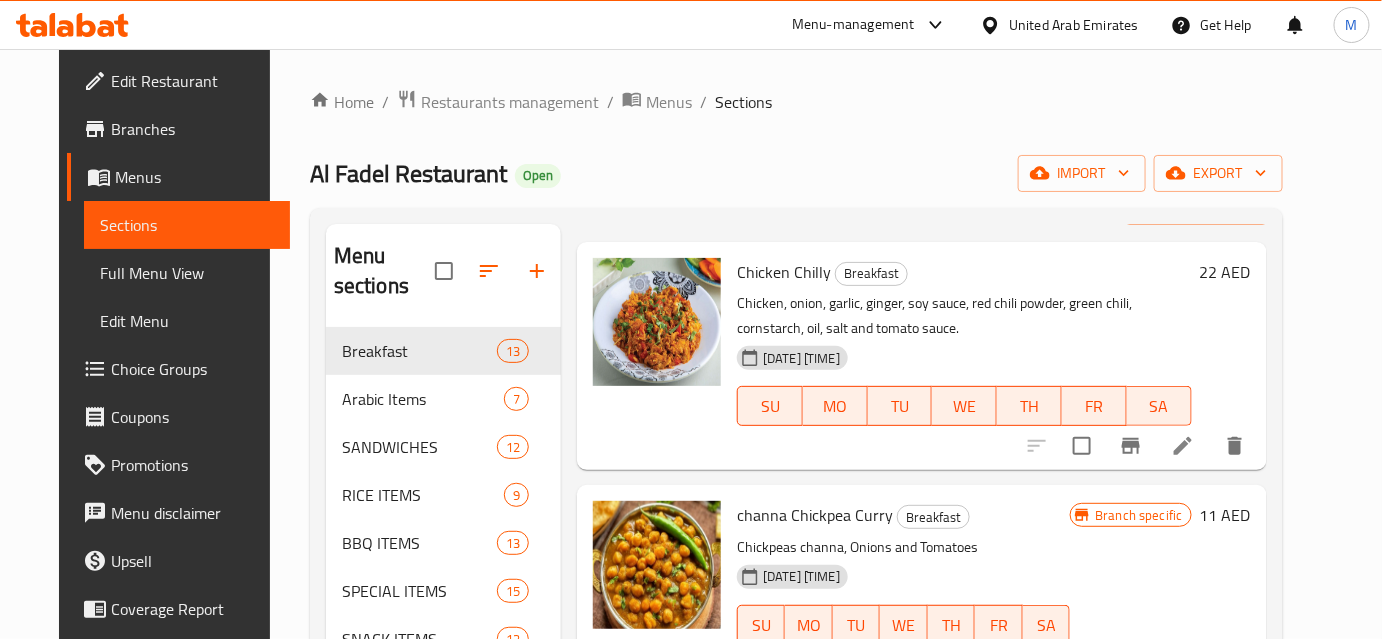 scroll, scrollTop: 0, scrollLeft: 0, axis: both 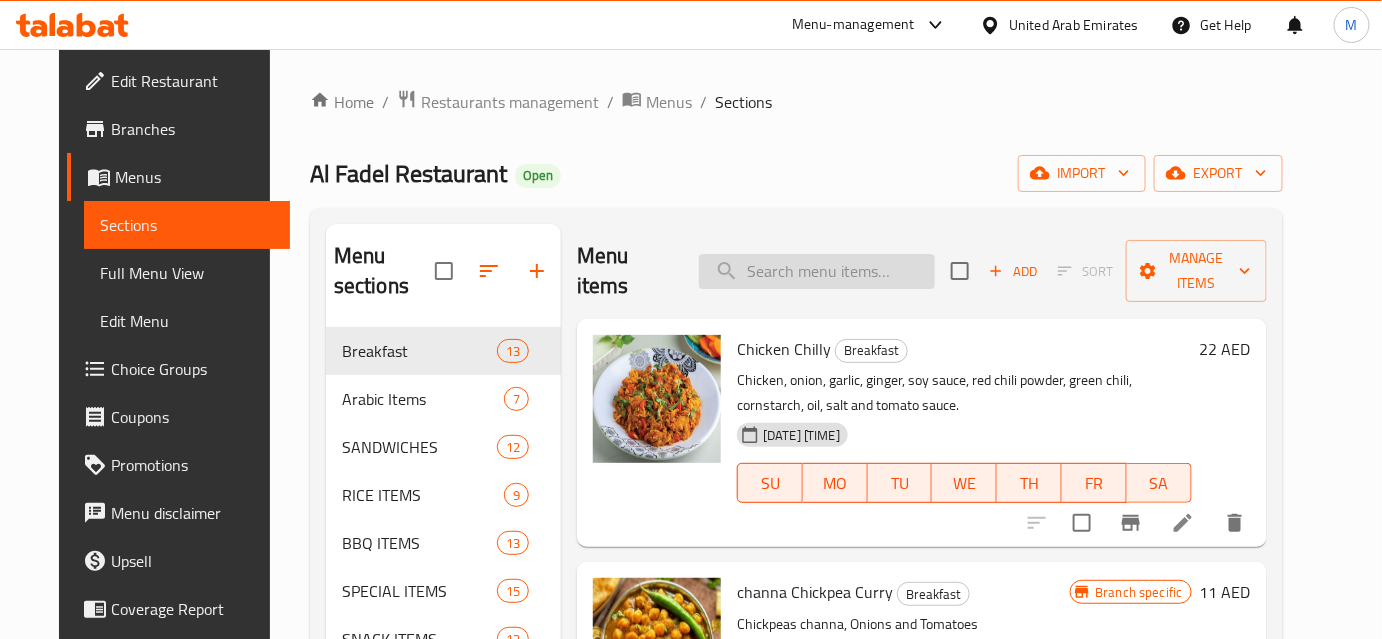click at bounding box center (817, 271) 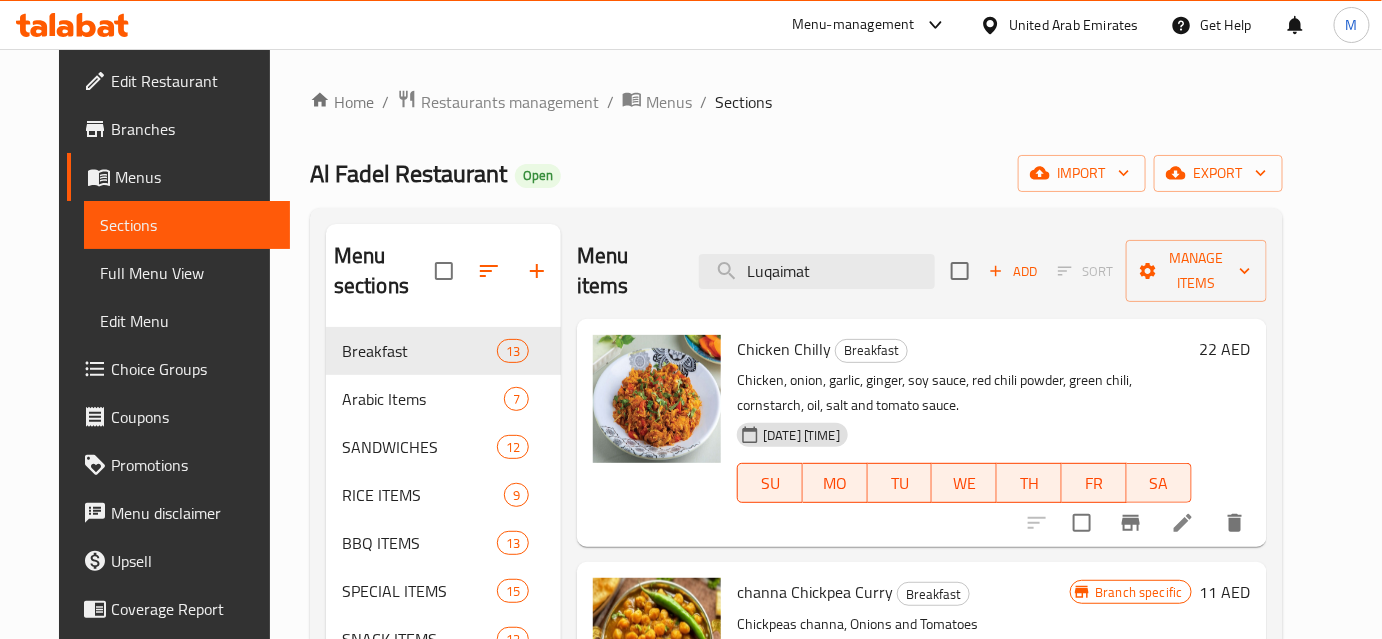 drag, startPoint x: 791, startPoint y: 260, endPoint x: 964, endPoint y: 332, distance: 187.38463 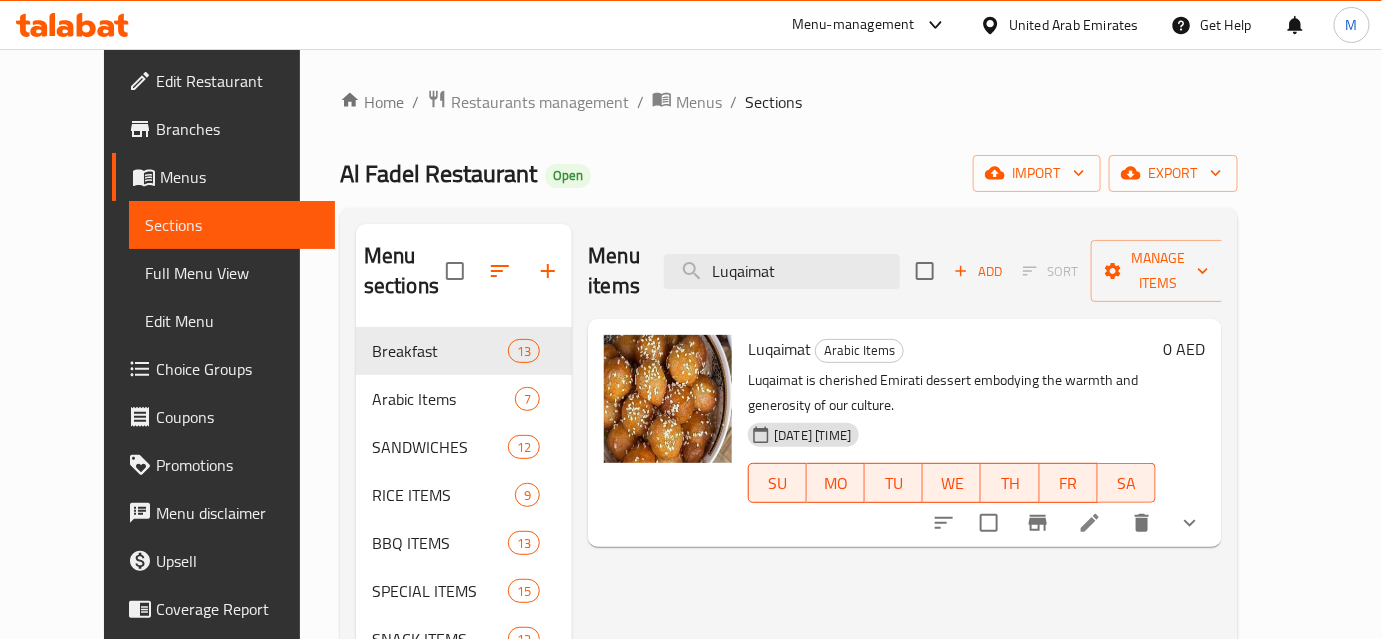 type on "Luqaimat" 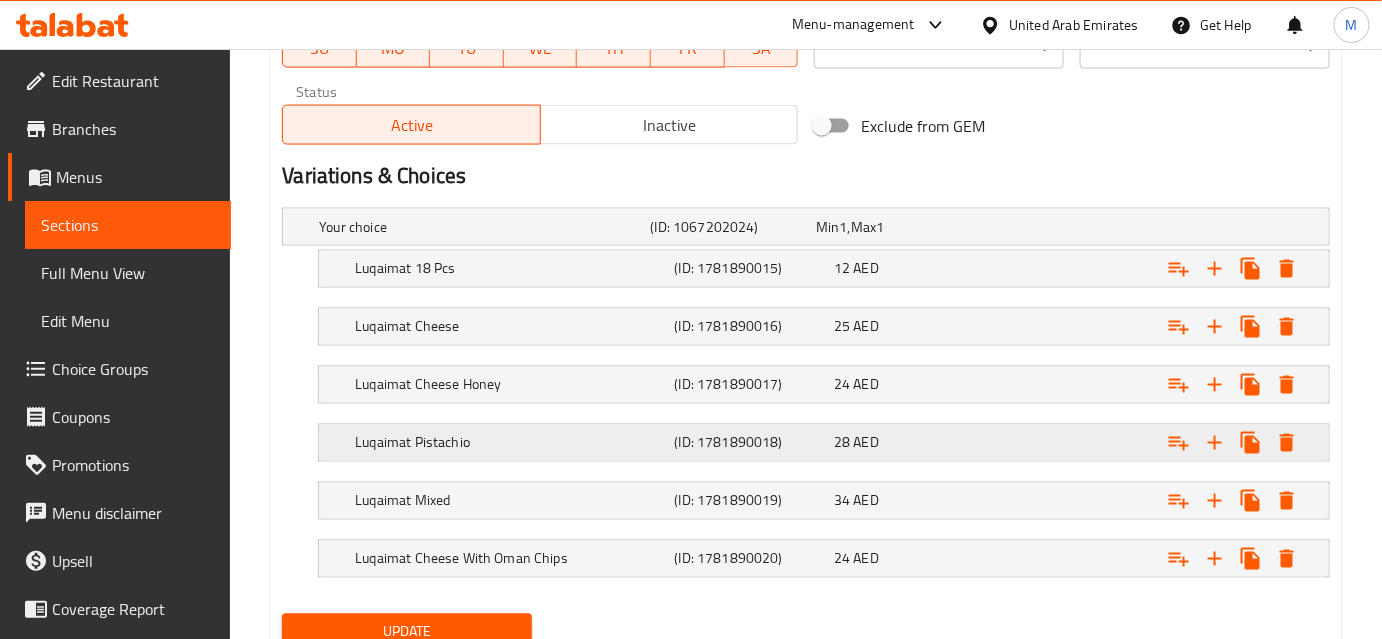 scroll, scrollTop: 1075, scrollLeft: 0, axis: vertical 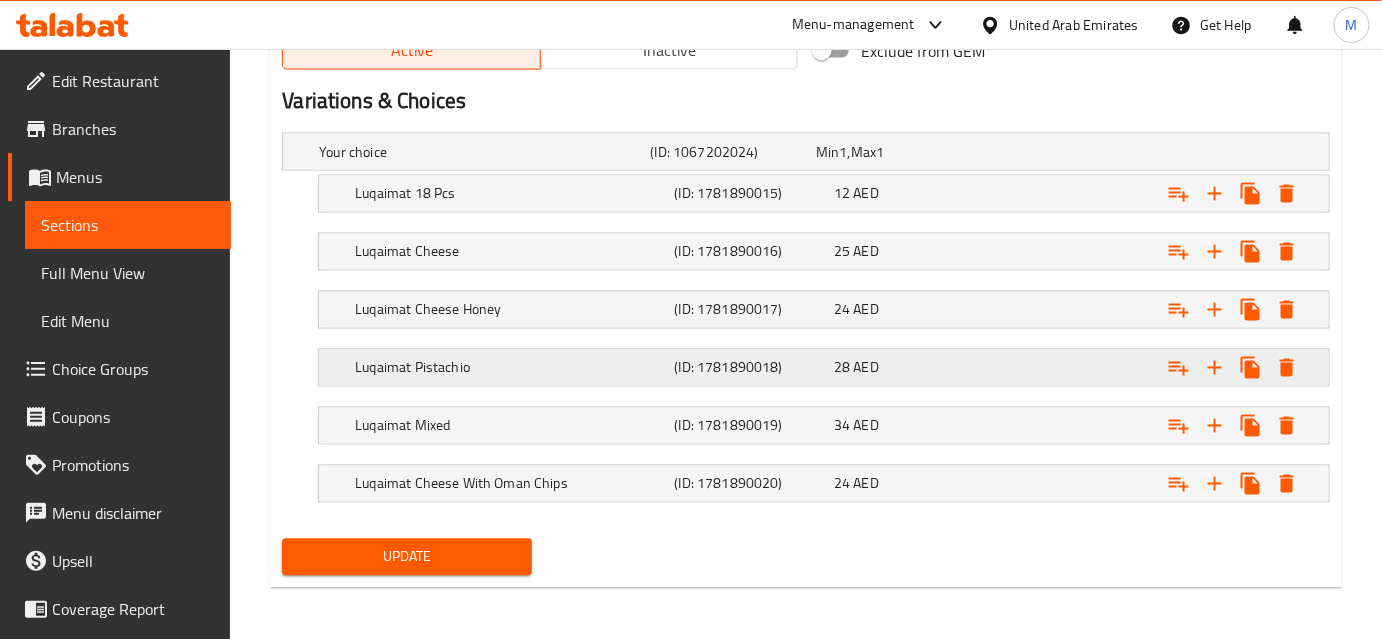 click on "Luqaimat Pistachio" at bounding box center (480, 152) 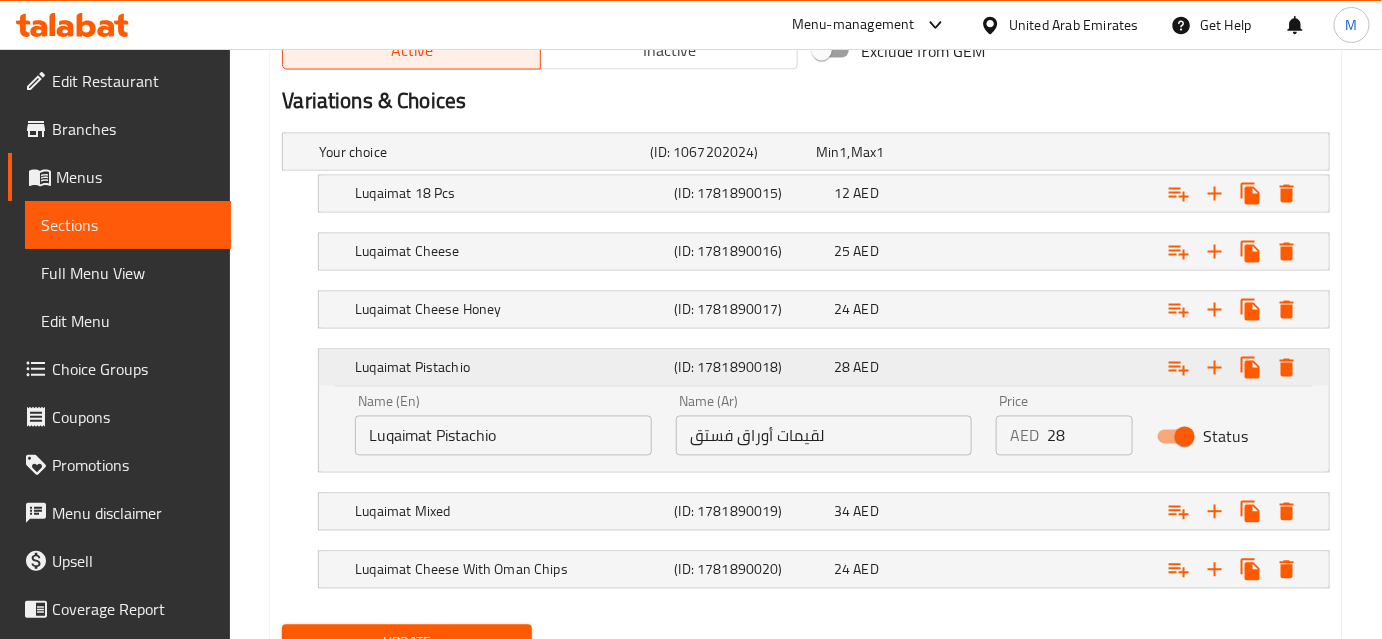scroll, scrollTop: 1161, scrollLeft: 0, axis: vertical 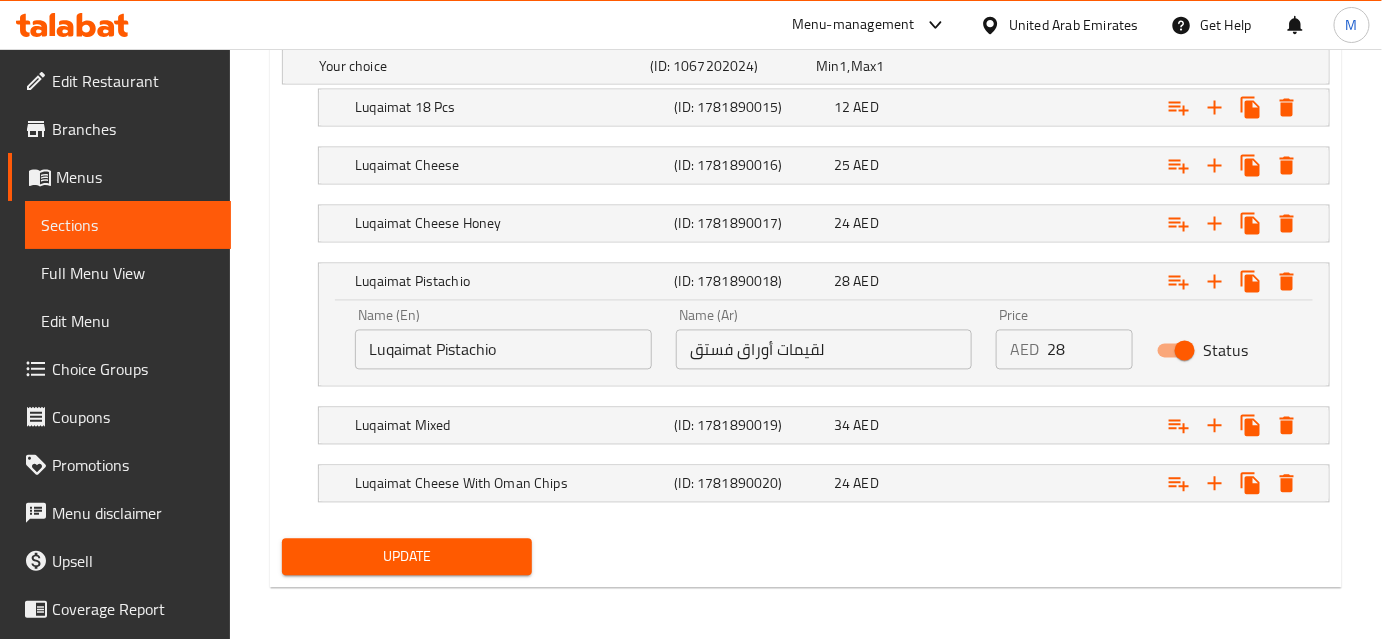 click on "لقيمات أوراق فستق" at bounding box center (824, 350) 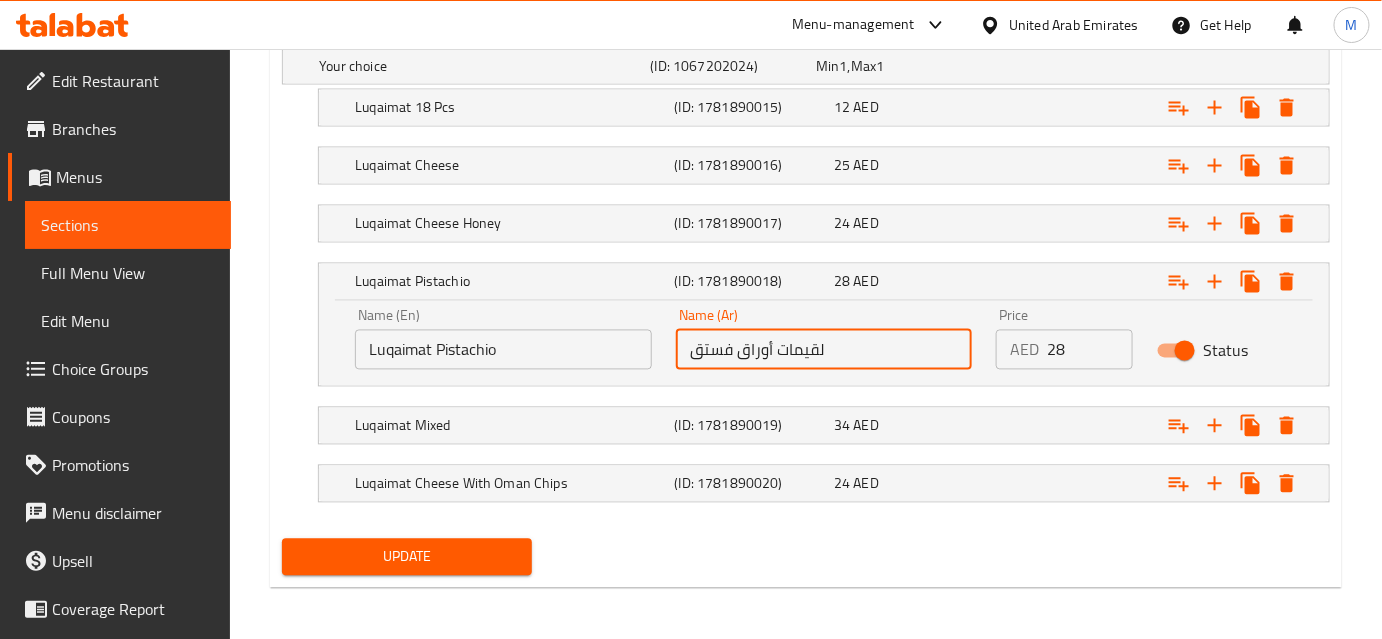 click on "لقيمات أوراق فستق" at bounding box center [824, 350] 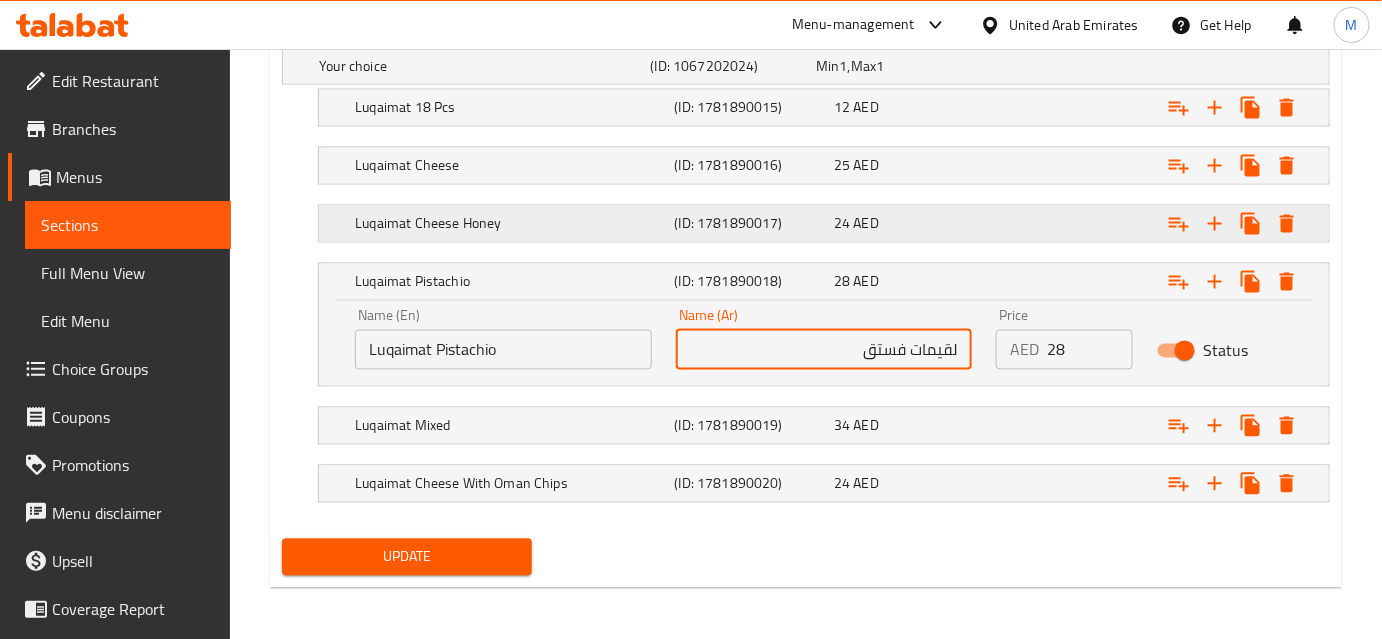 type on "لقيمات فستق" 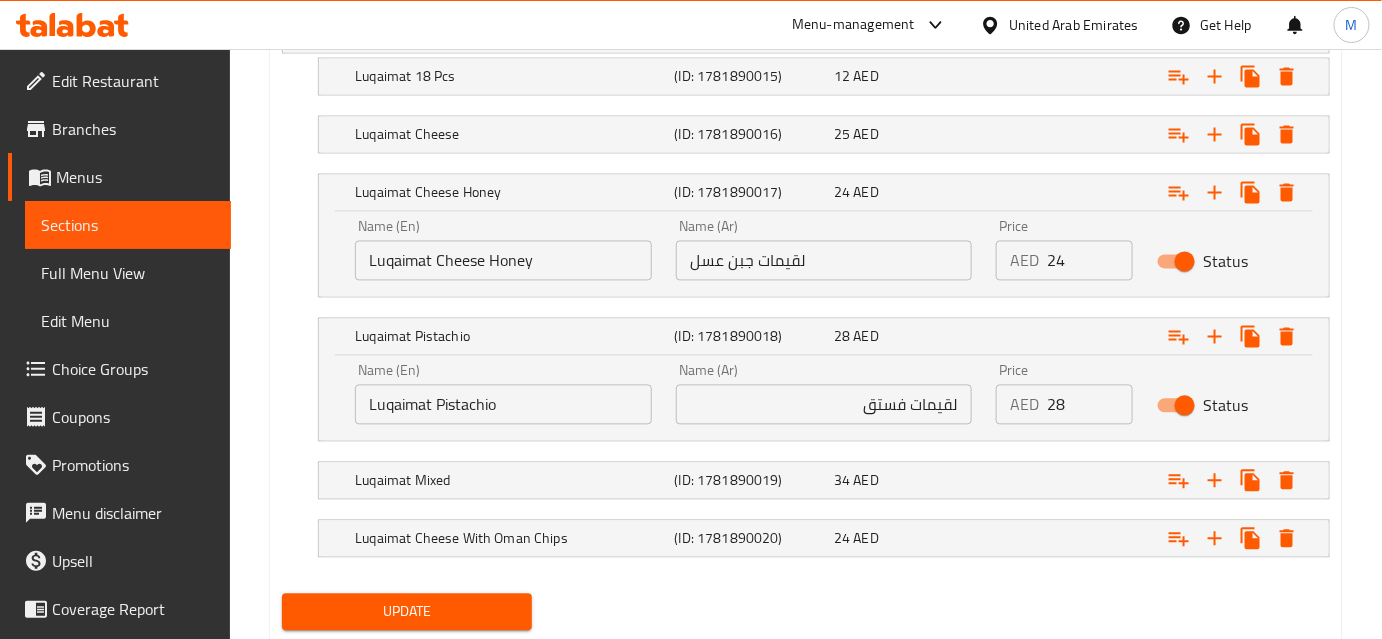 scroll, scrollTop: 1247, scrollLeft: 0, axis: vertical 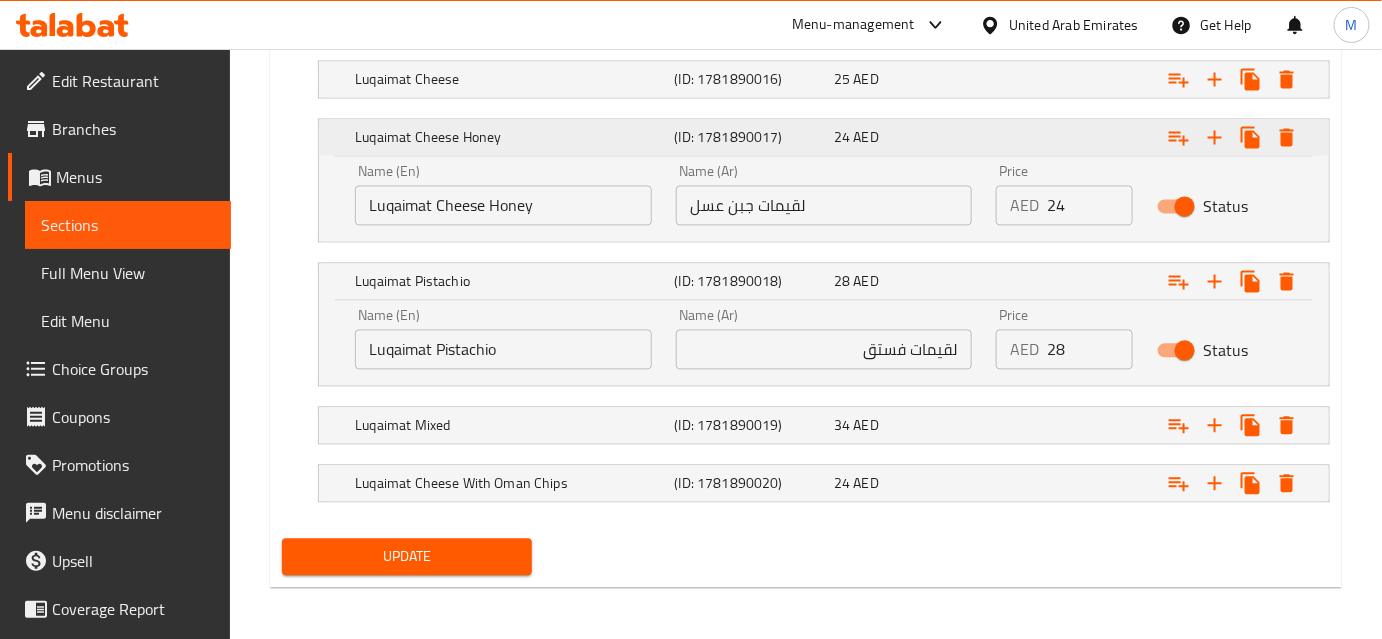 click on "24   AED" at bounding box center [910, 138] 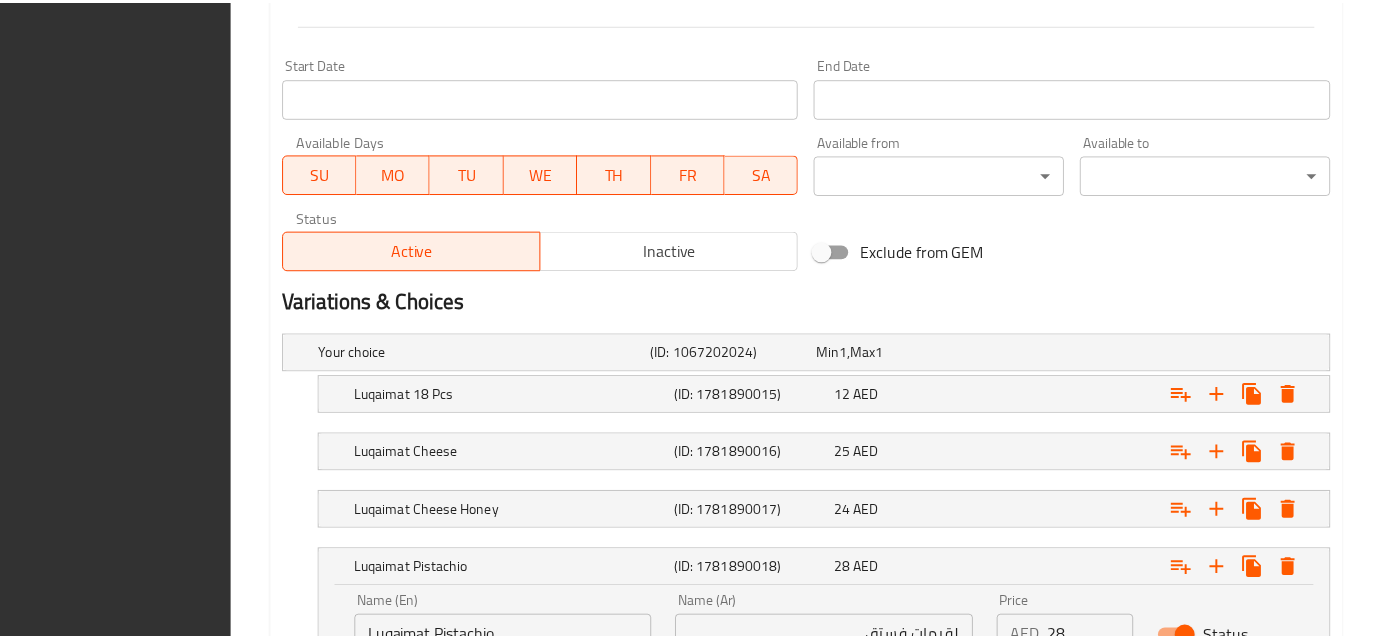 scroll, scrollTop: 1161, scrollLeft: 0, axis: vertical 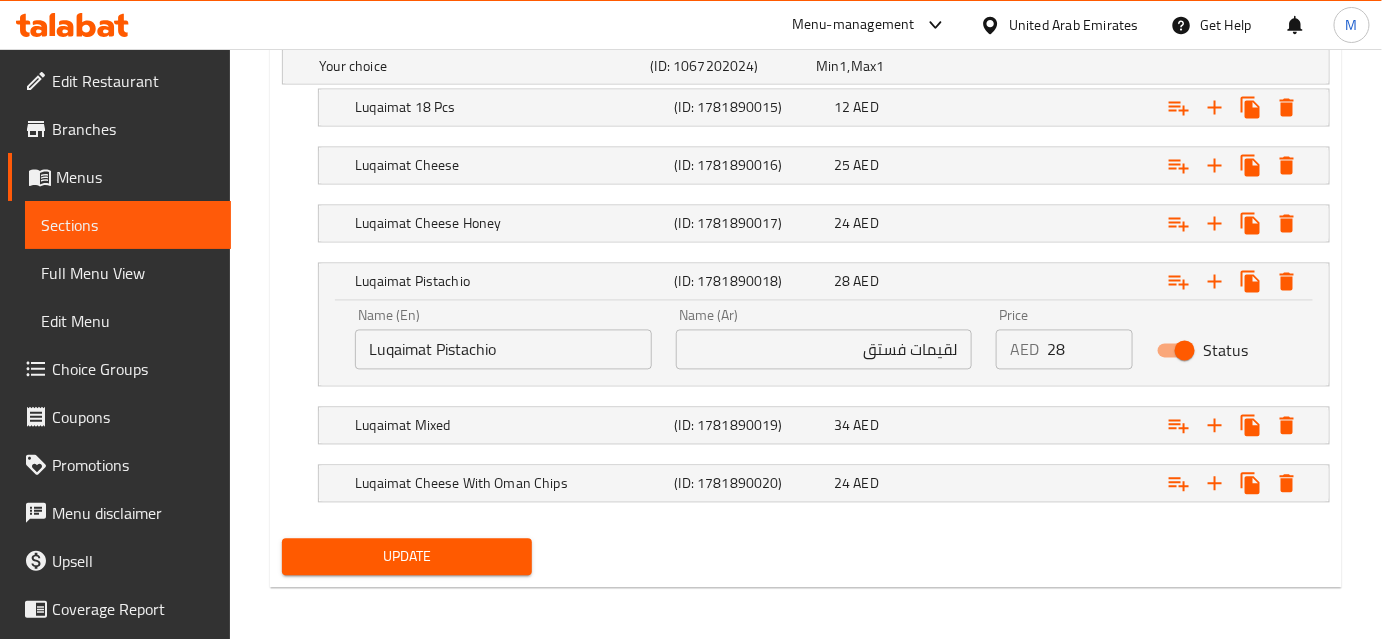 click on "Update" at bounding box center (407, 557) 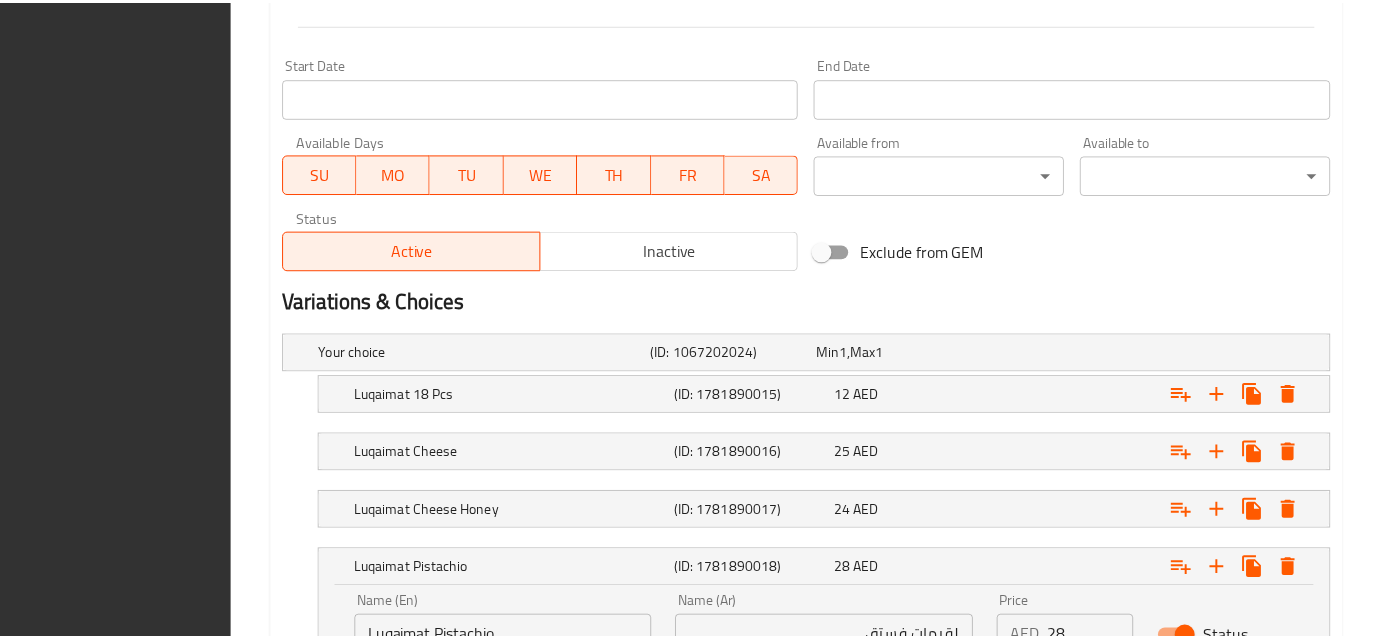 scroll, scrollTop: 1161, scrollLeft: 0, axis: vertical 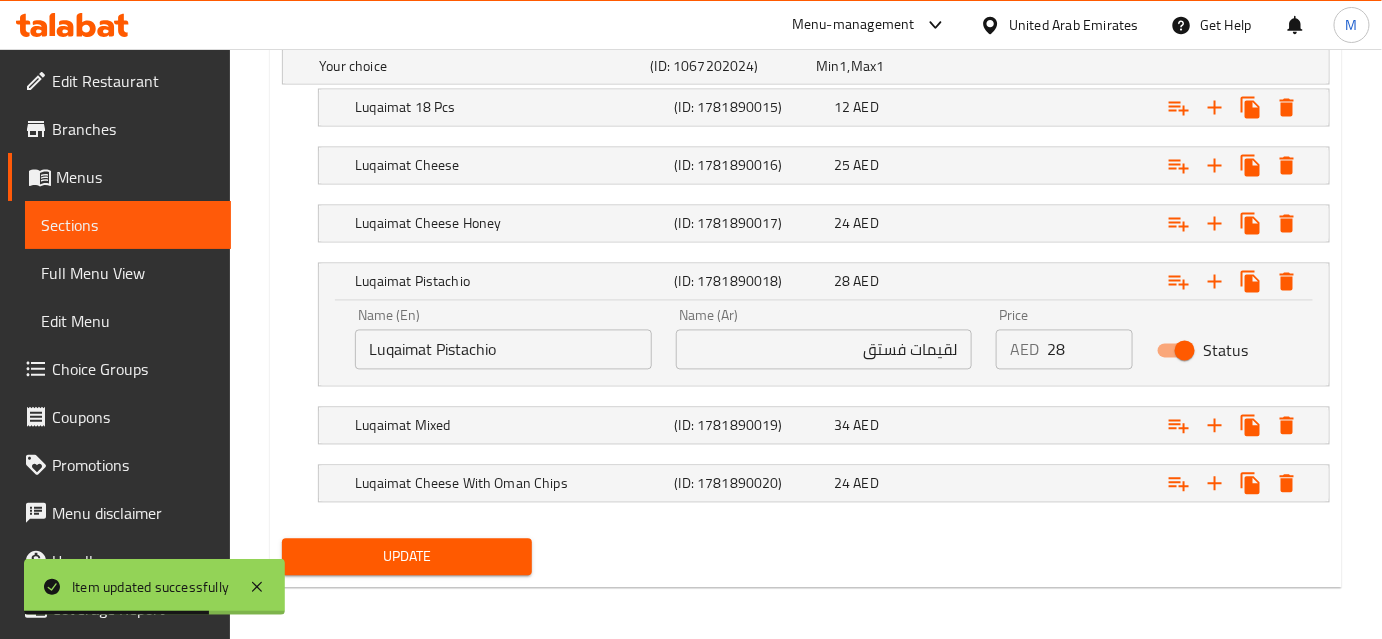 click on "Luqaimat Pistachio" at bounding box center (503, 350) 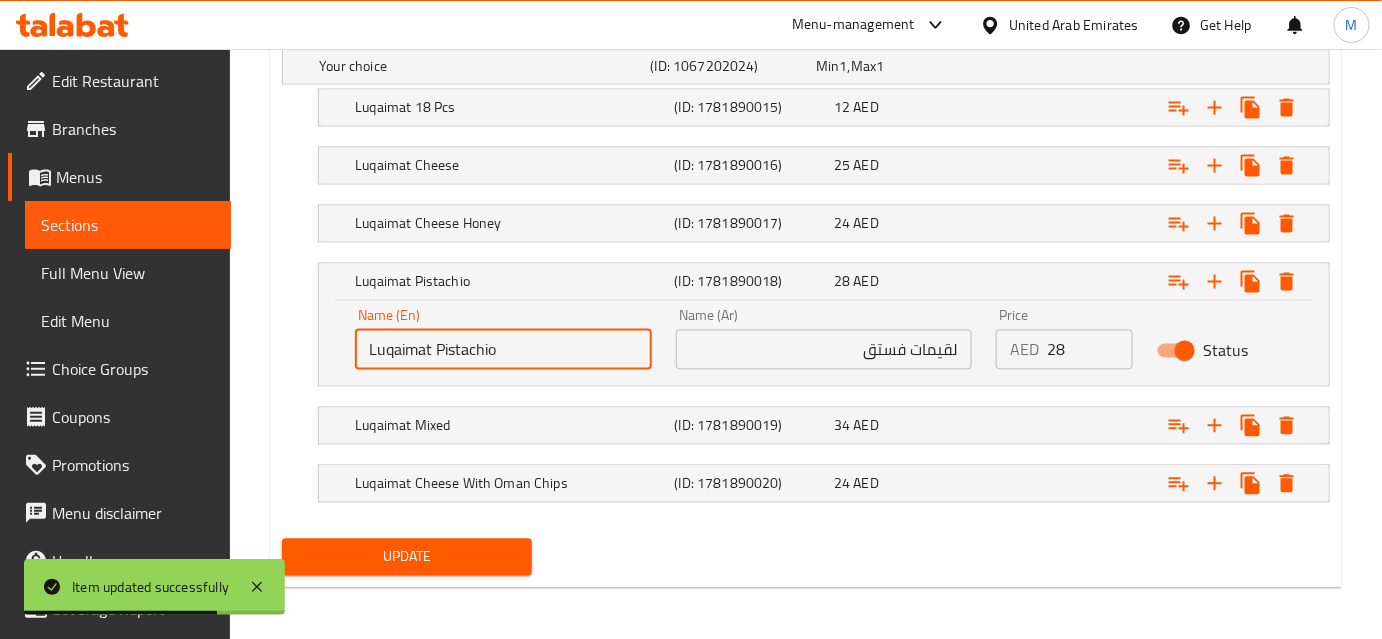 click on "Luqaimat Pistachio" at bounding box center (503, 350) 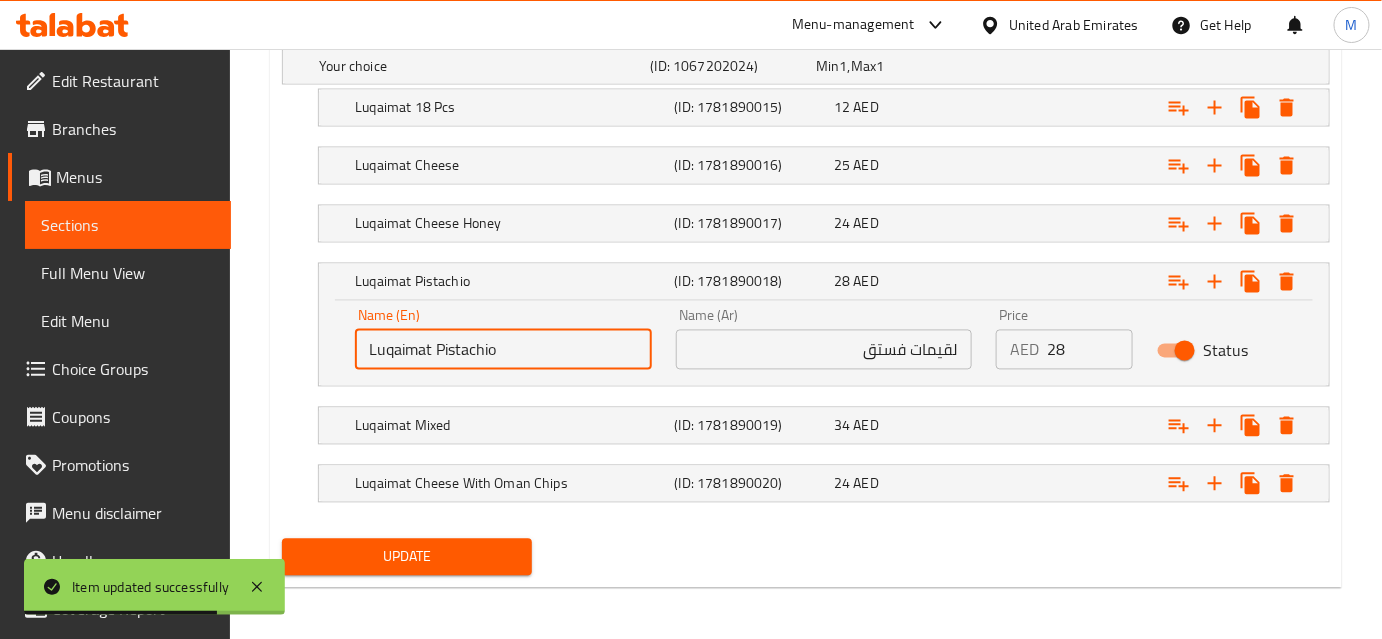 click on "Luqaimat Pistachio" at bounding box center [503, 350] 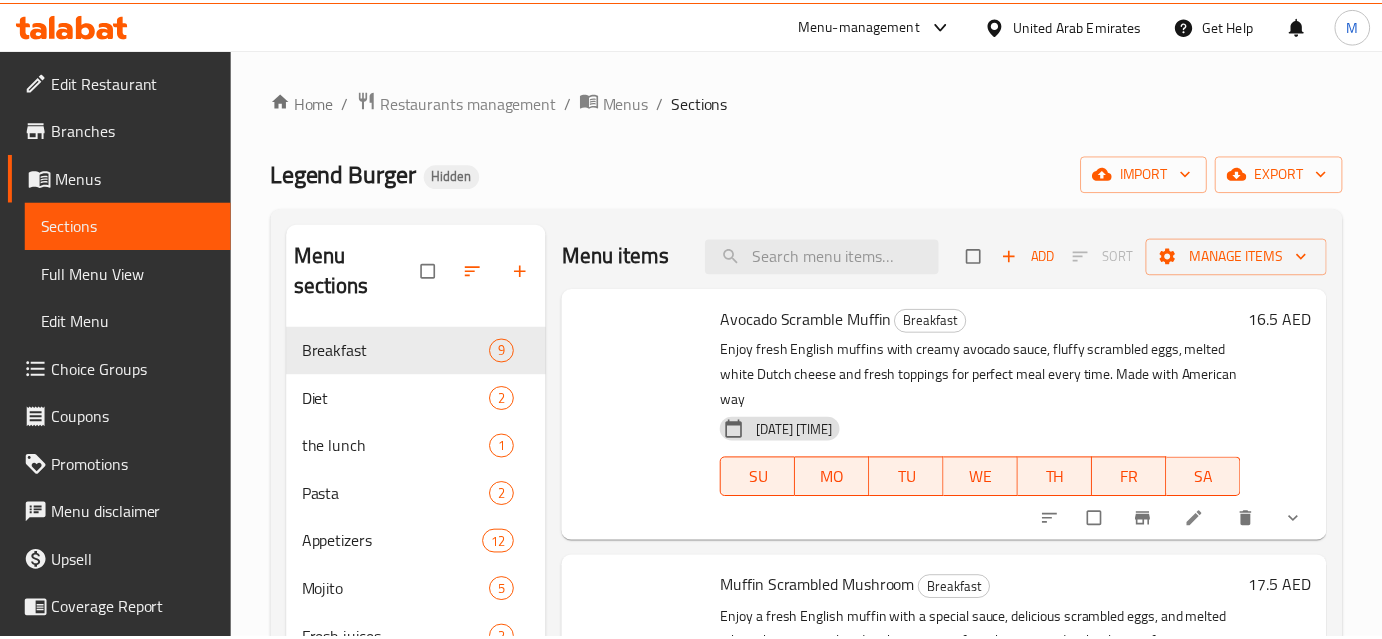 scroll, scrollTop: 0, scrollLeft: 0, axis: both 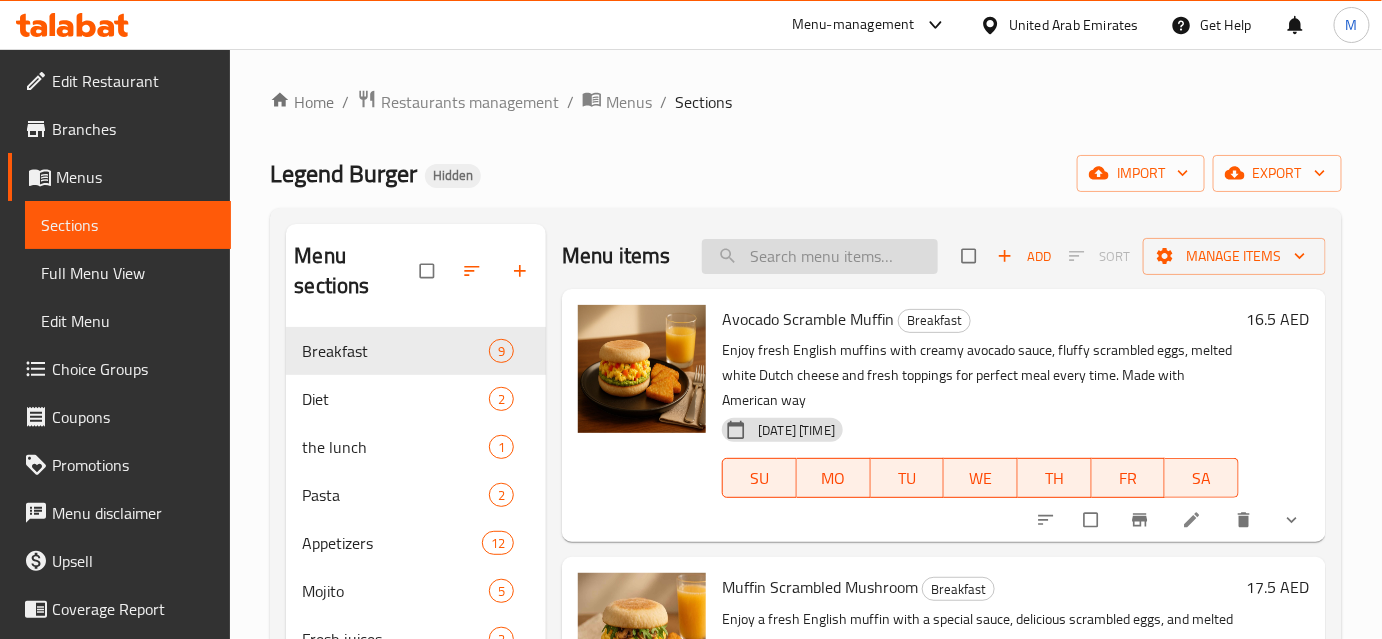 click at bounding box center [820, 256] 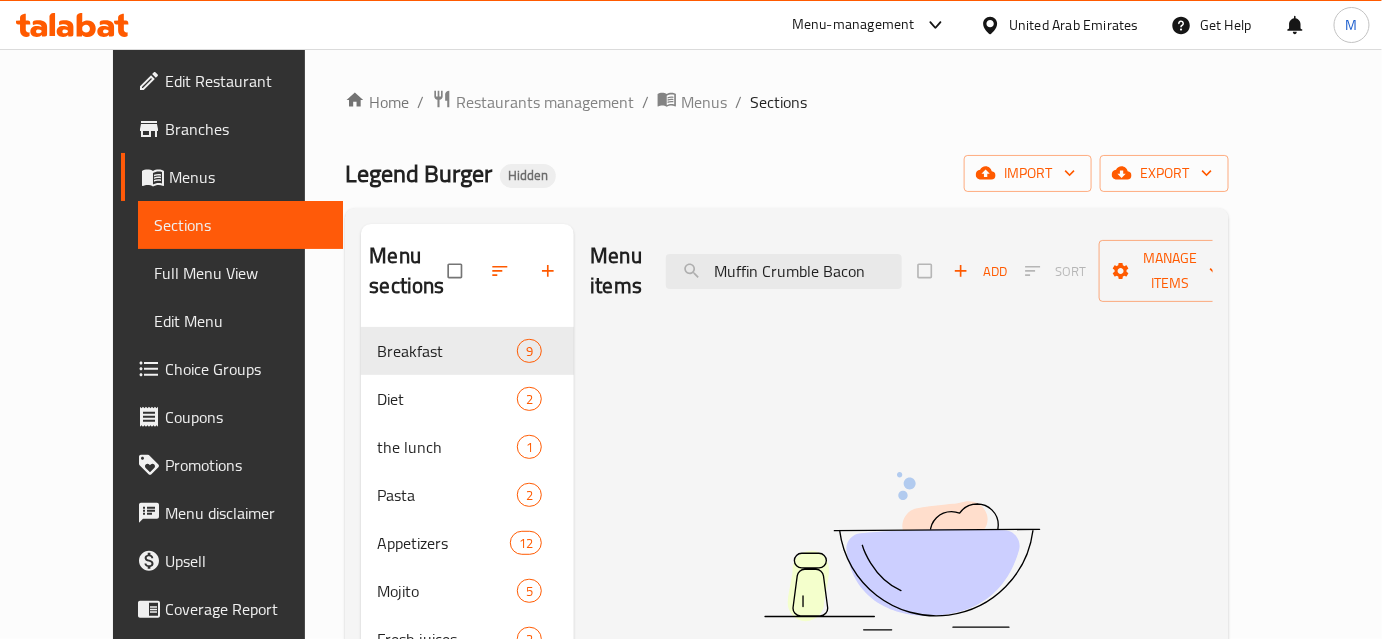 scroll, scrollTop: 90, scrollLeft: 0, axis: vertical 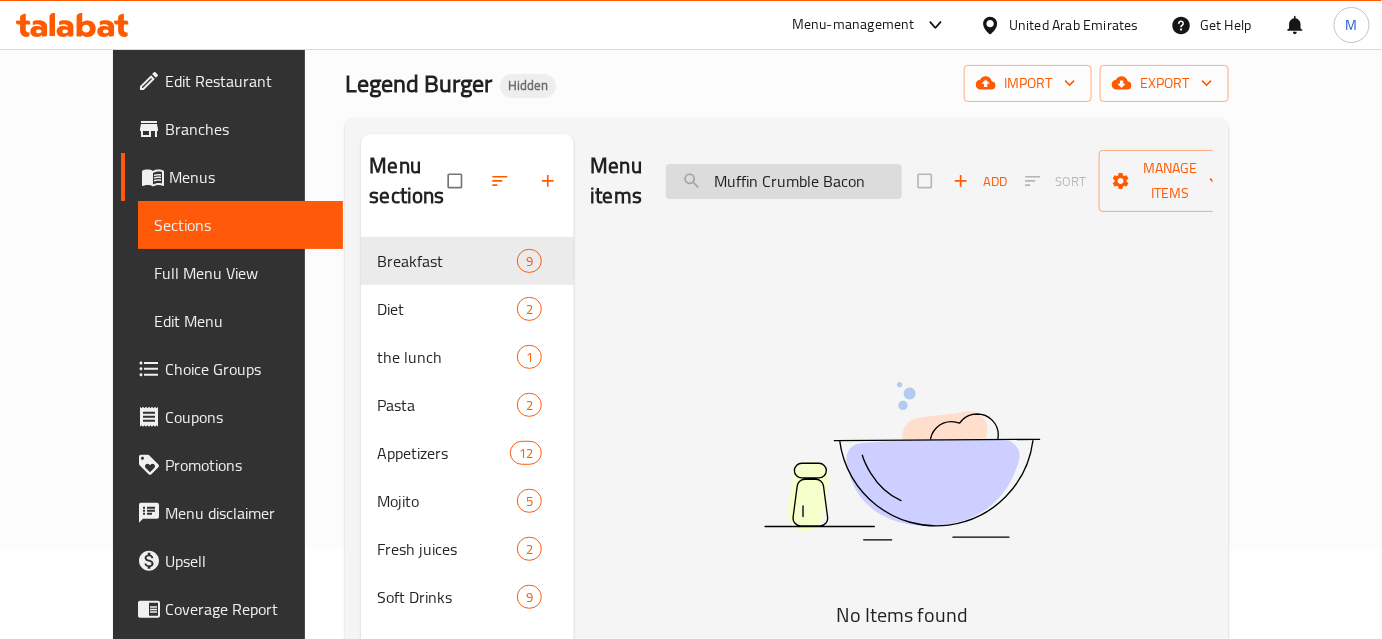 click on "Muffin Crumble Bacon" at bounding box center (784, 181) 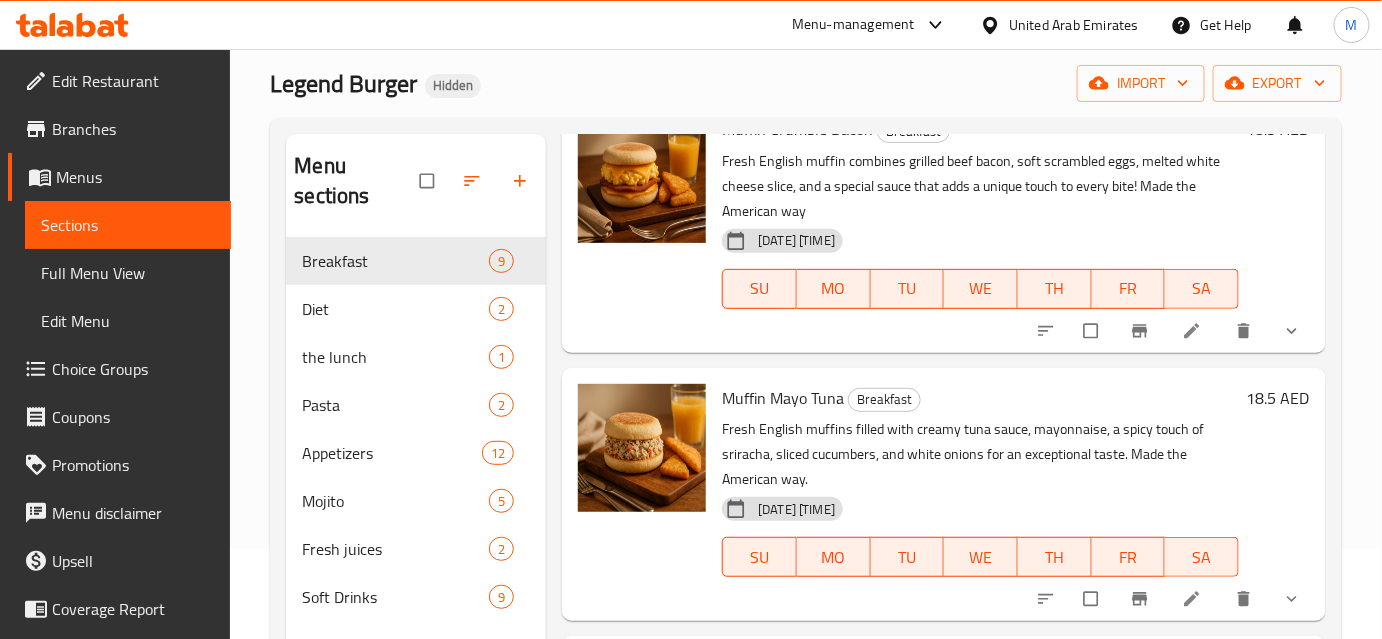 scroll, scrollTop: 909, scrollLeft: 0, axis: vertical 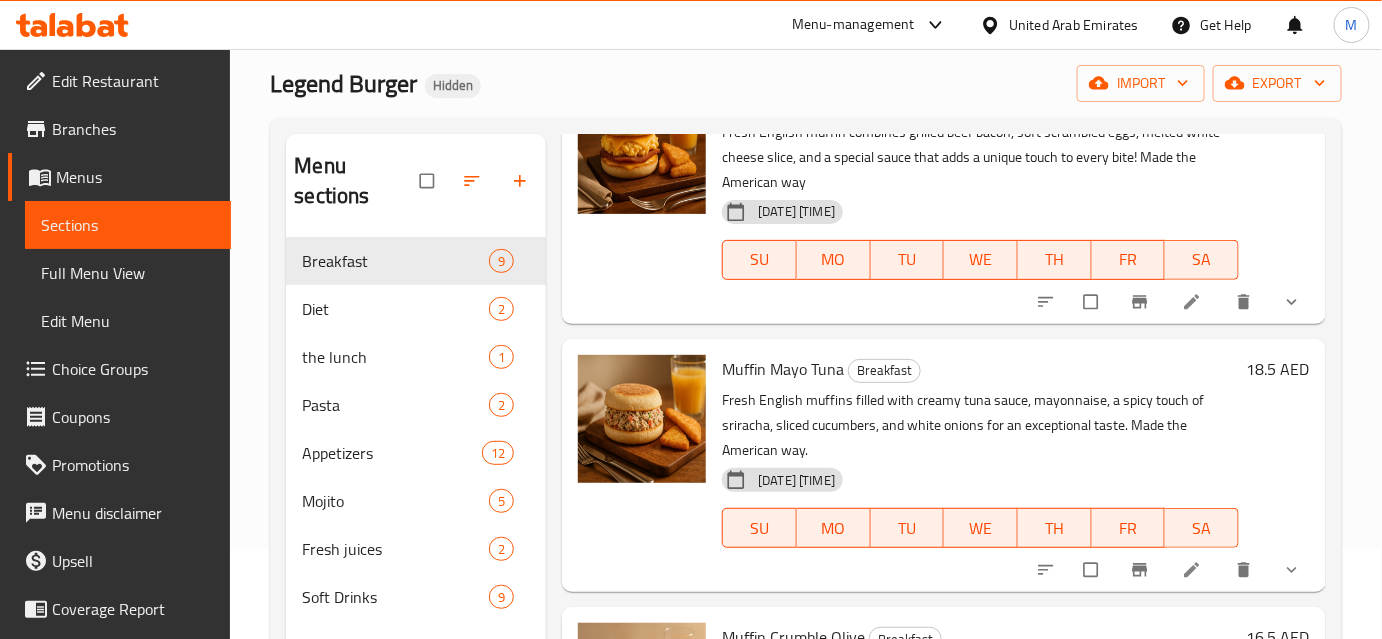 type on "Muffin" 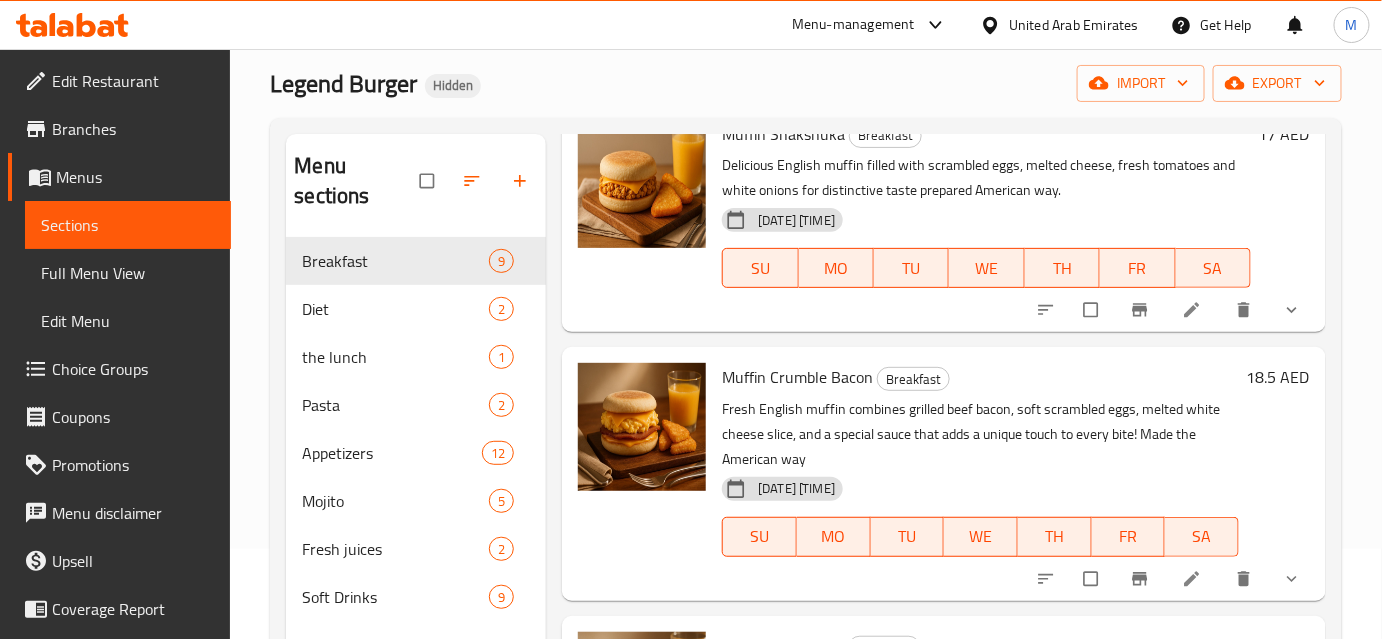scroll, scrollTop: 737, scrollLeft: 0, axis: vertical 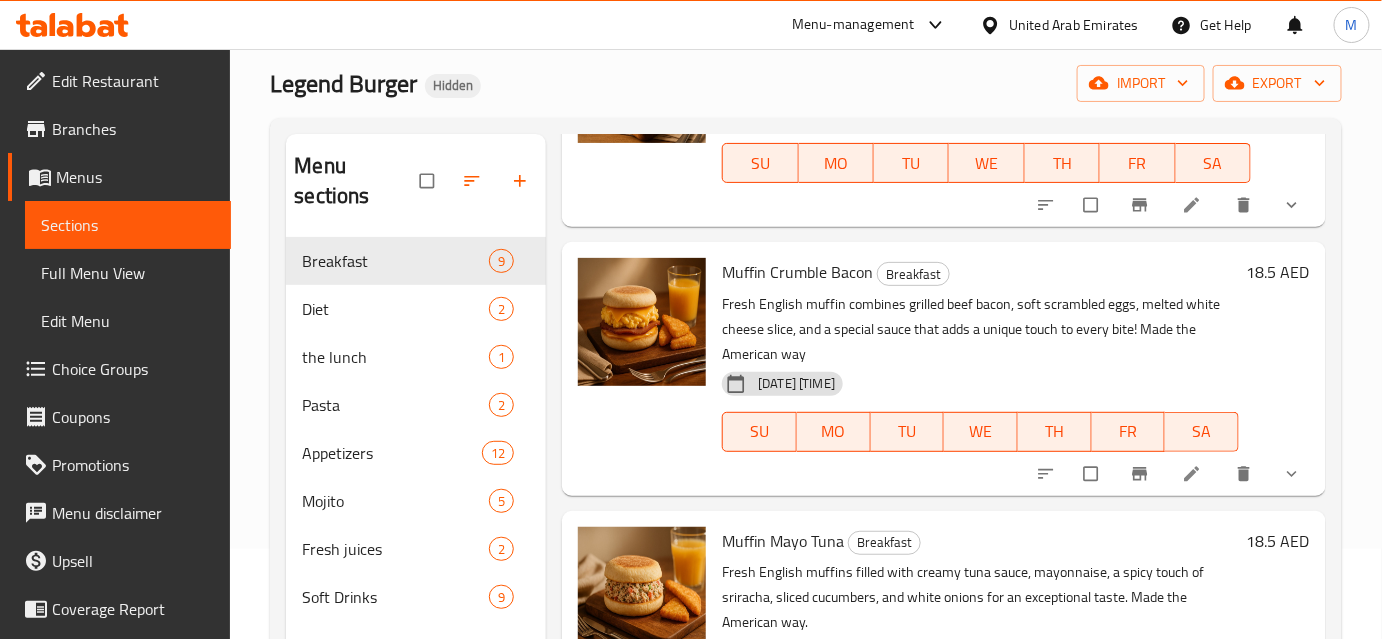 click 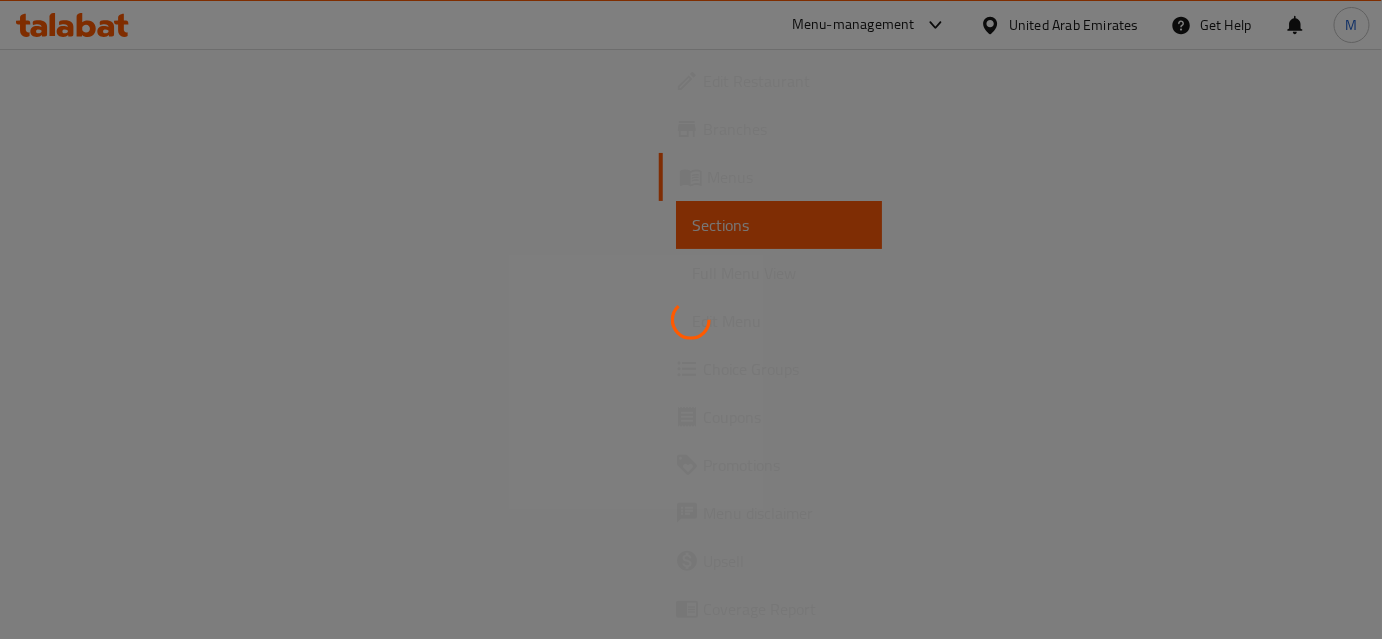 scroll, scrollTop: 0, scrollLeft: 0, axis: both 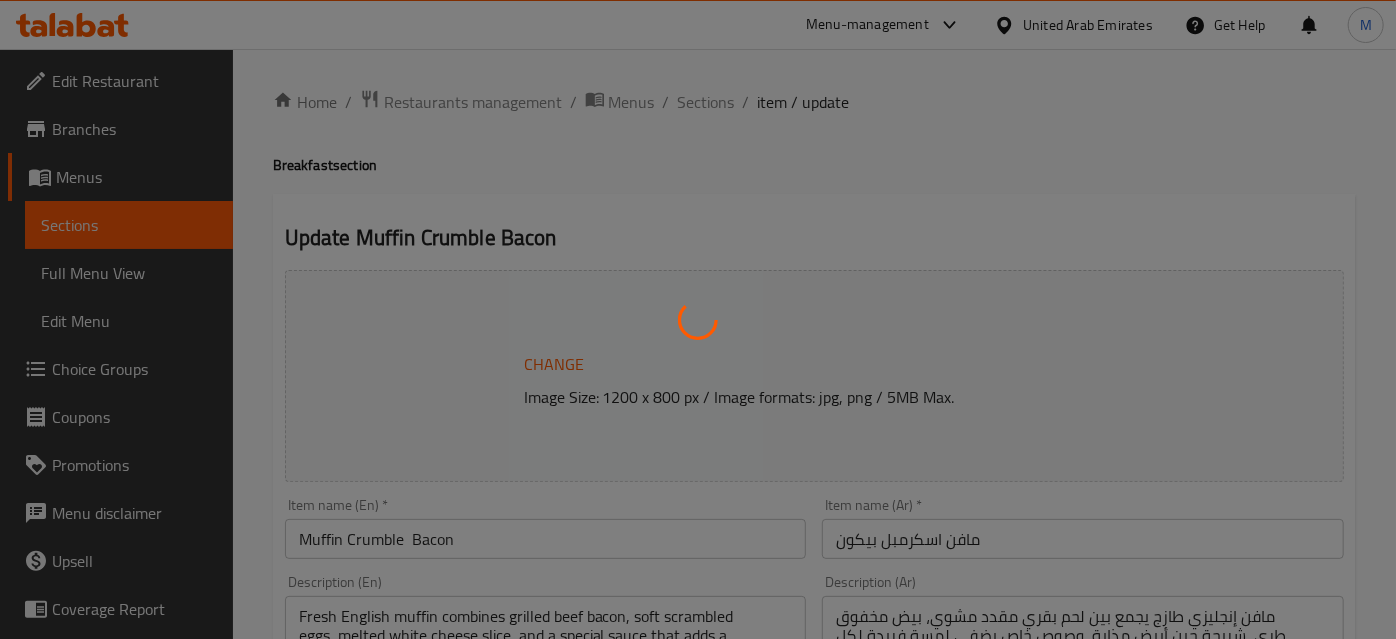type on "اضافات" 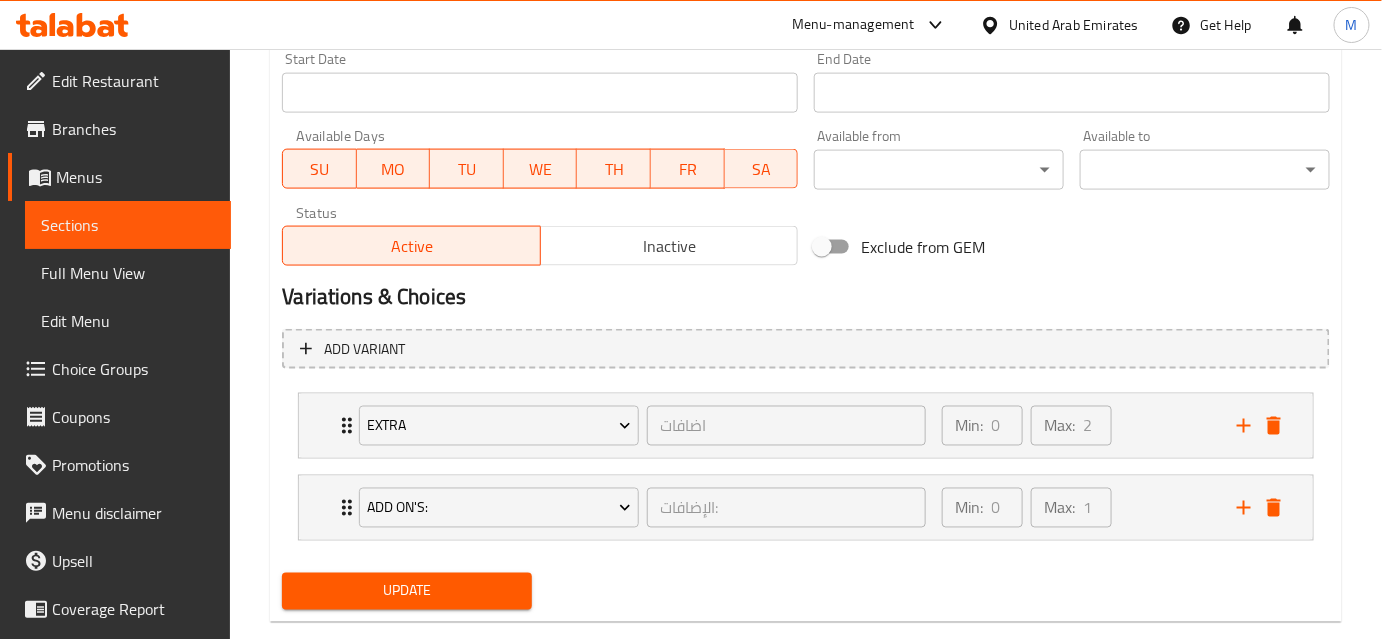 scroll, scrollTop: 916, scrollLeft: 0, axis: vertical 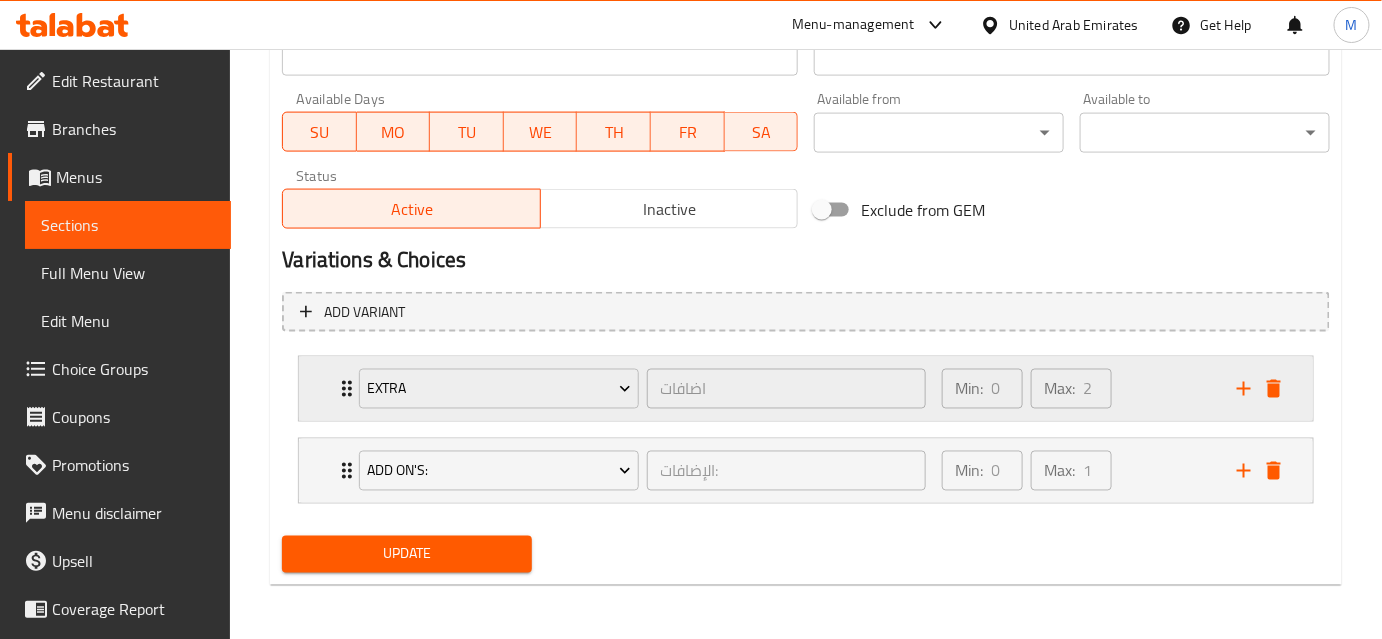 click 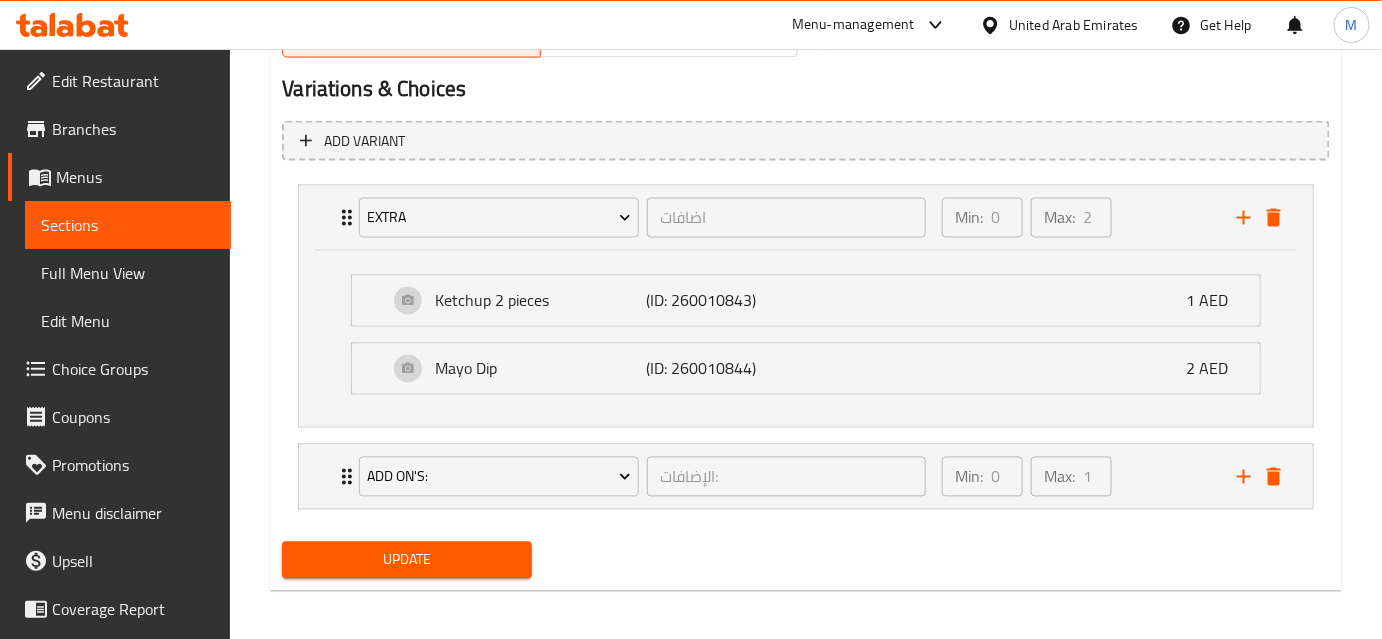 scroll, scrollTop: 1091, scrollLeft: 0, axis: vertical 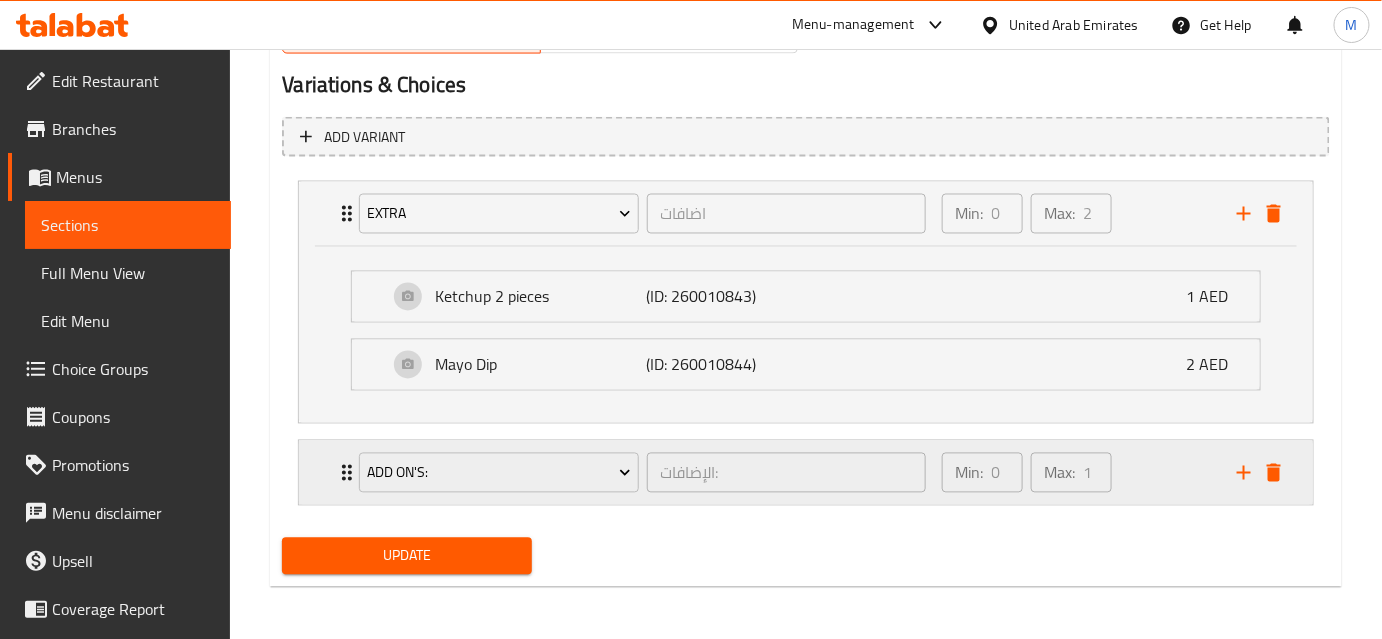 click 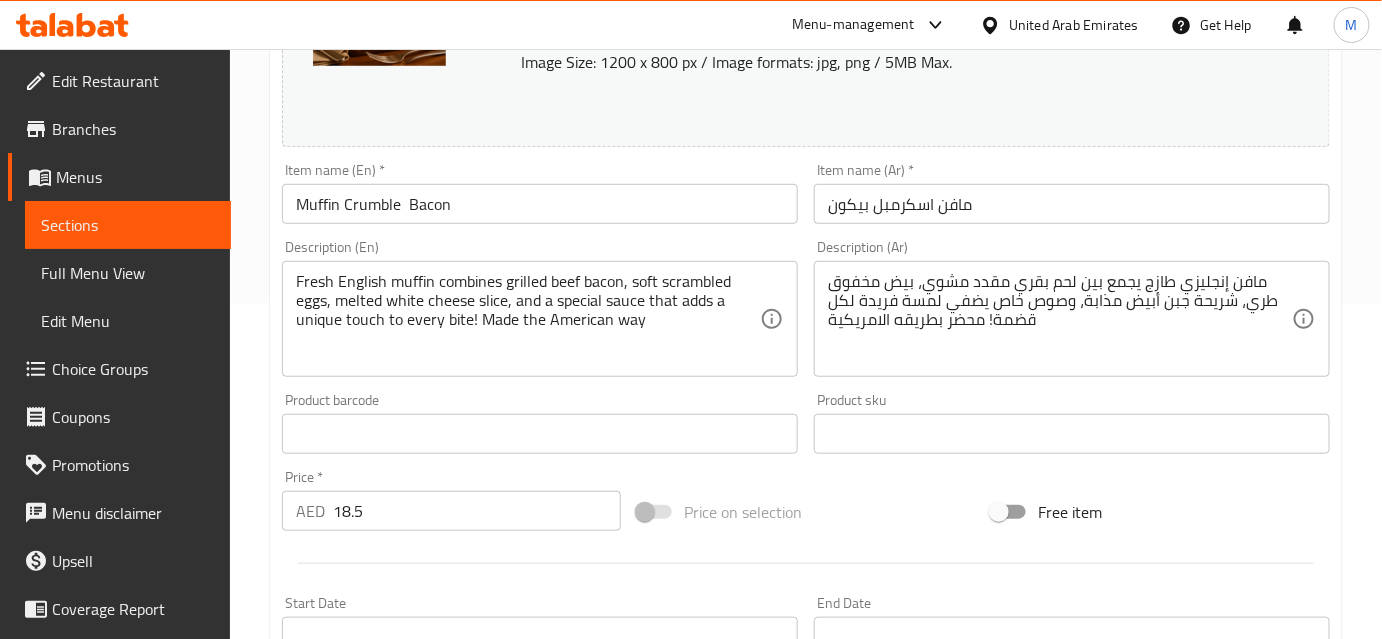 scroll, scrollTop: 153, scrollLeft: 0, axis: vertical 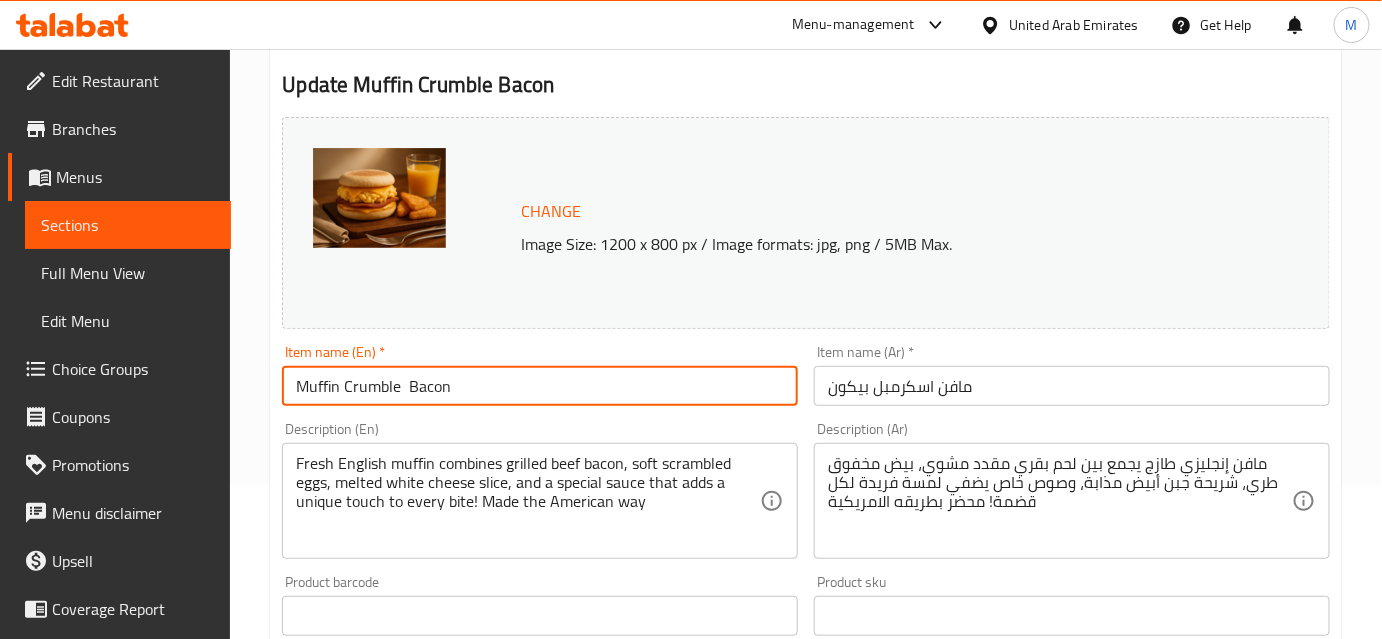 click on "Muffin Crumble  Bacon" at bounding box center [540, 386] 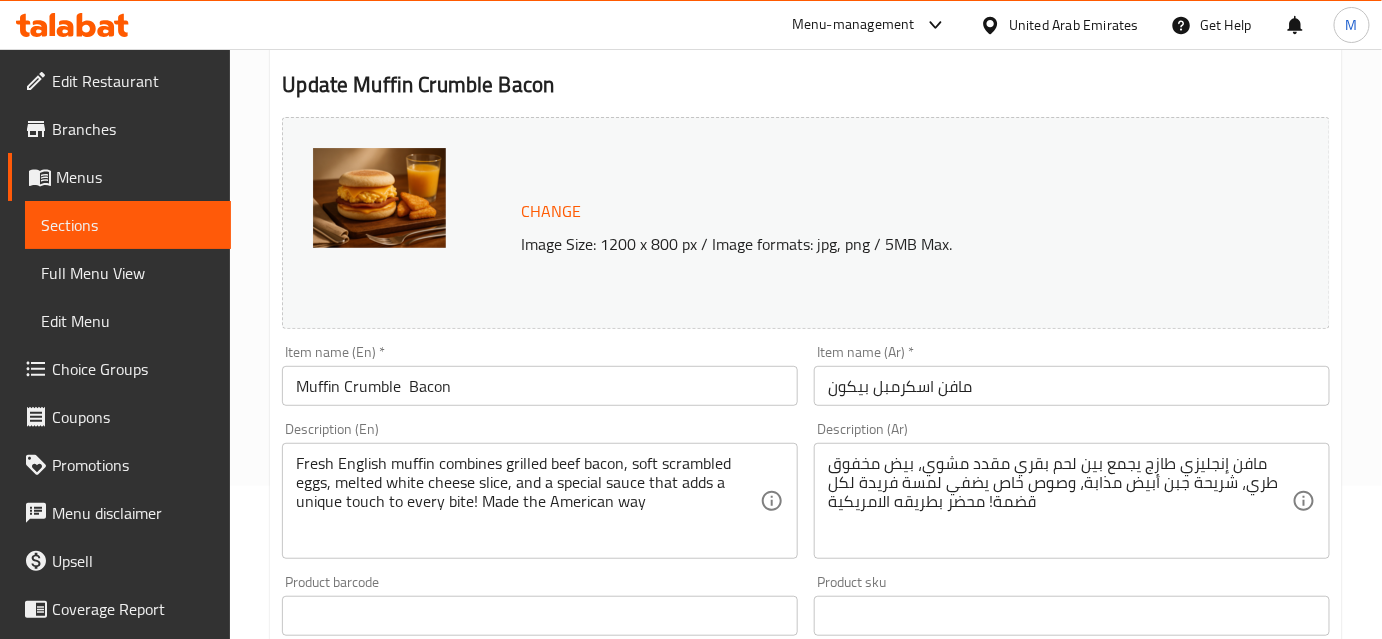 type on "اضافات" 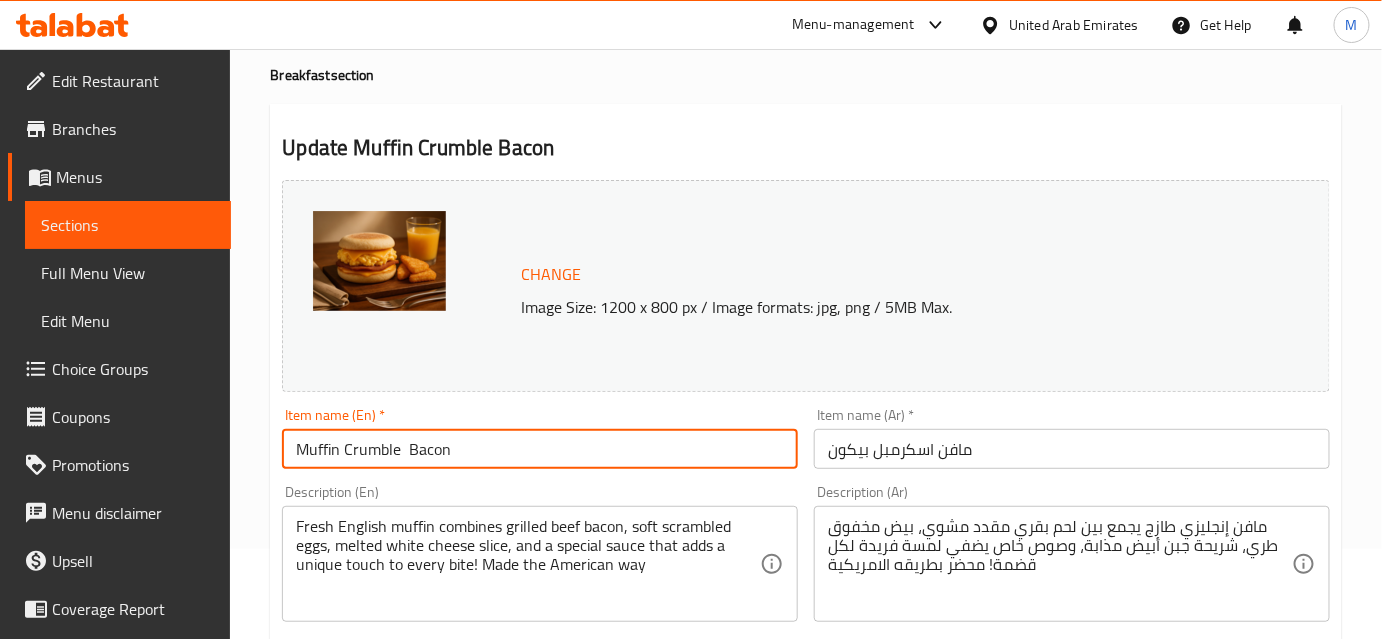 scroll, scrollTop: 0, scrollLeft: 0, axis: both 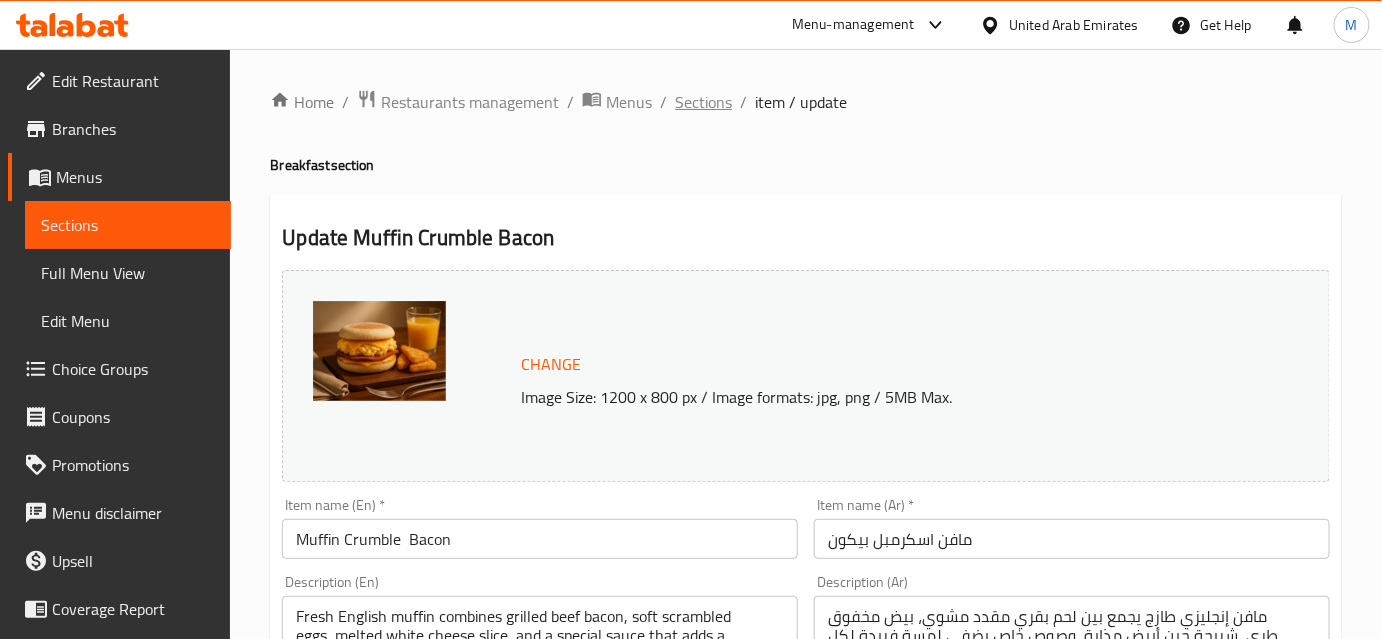 click on "Sections" at bounding box center (703, 102) 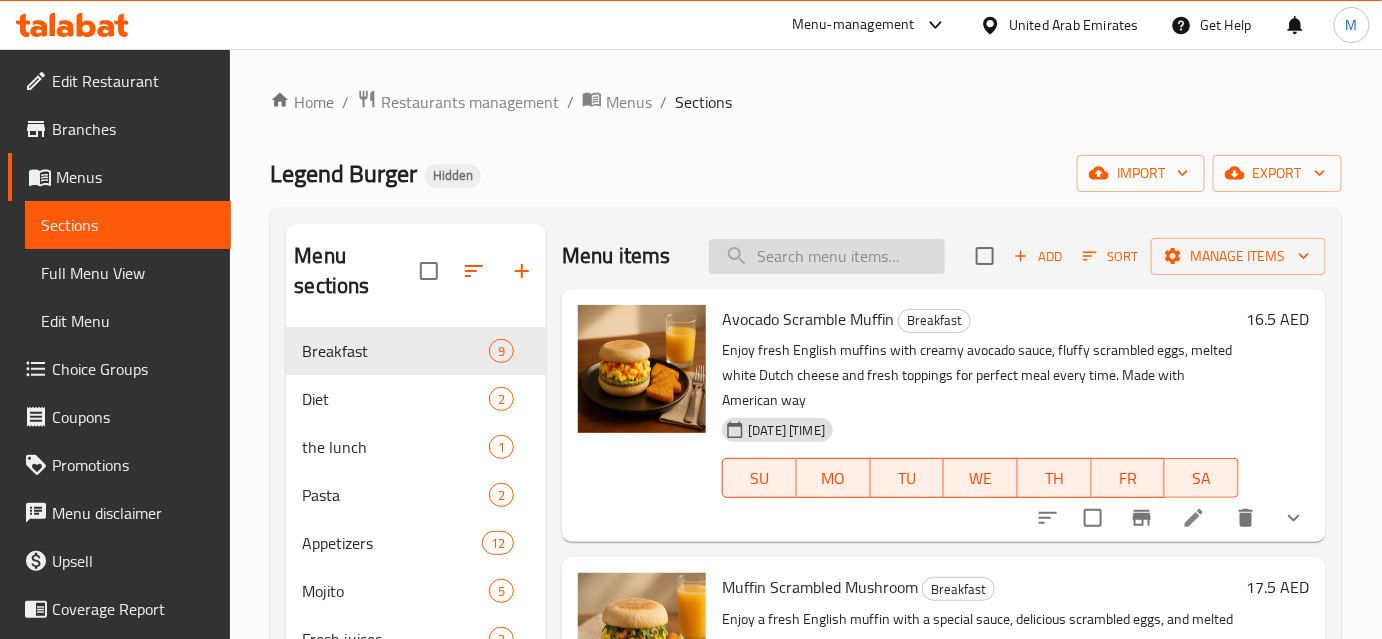 click at bounding box center (827, 256) 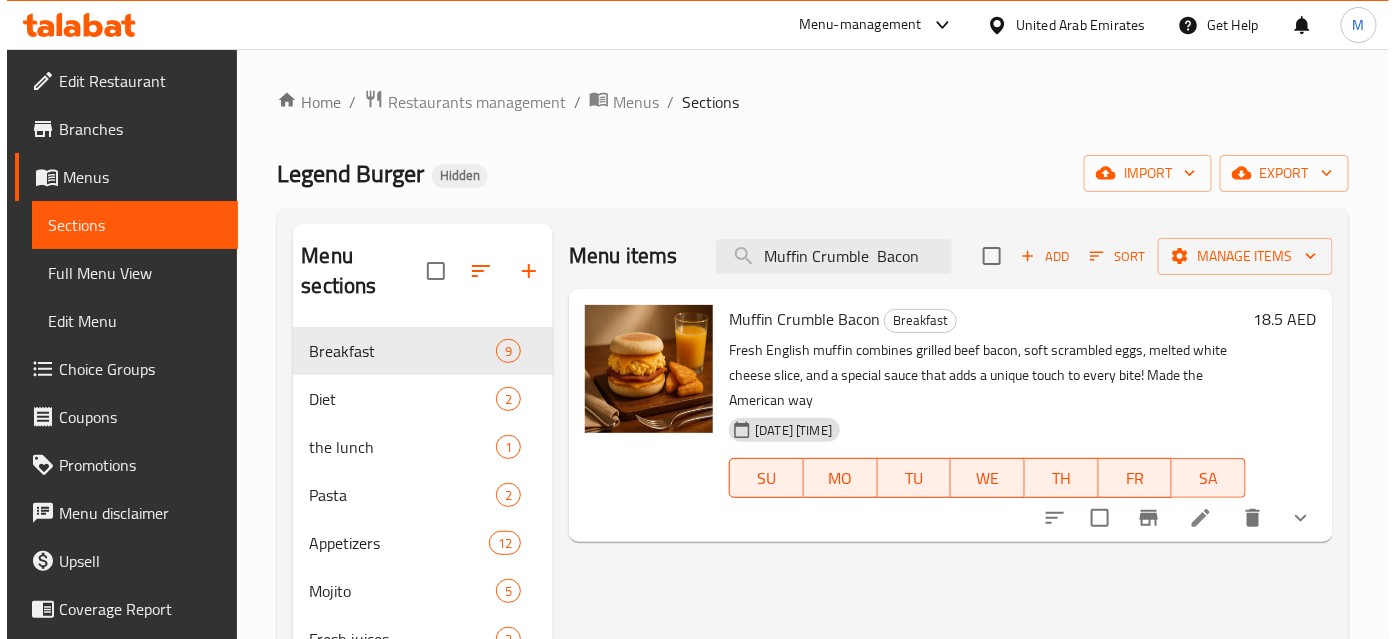 scroll, scrollTop: 90, scrollLeft: 0, axis: vertical 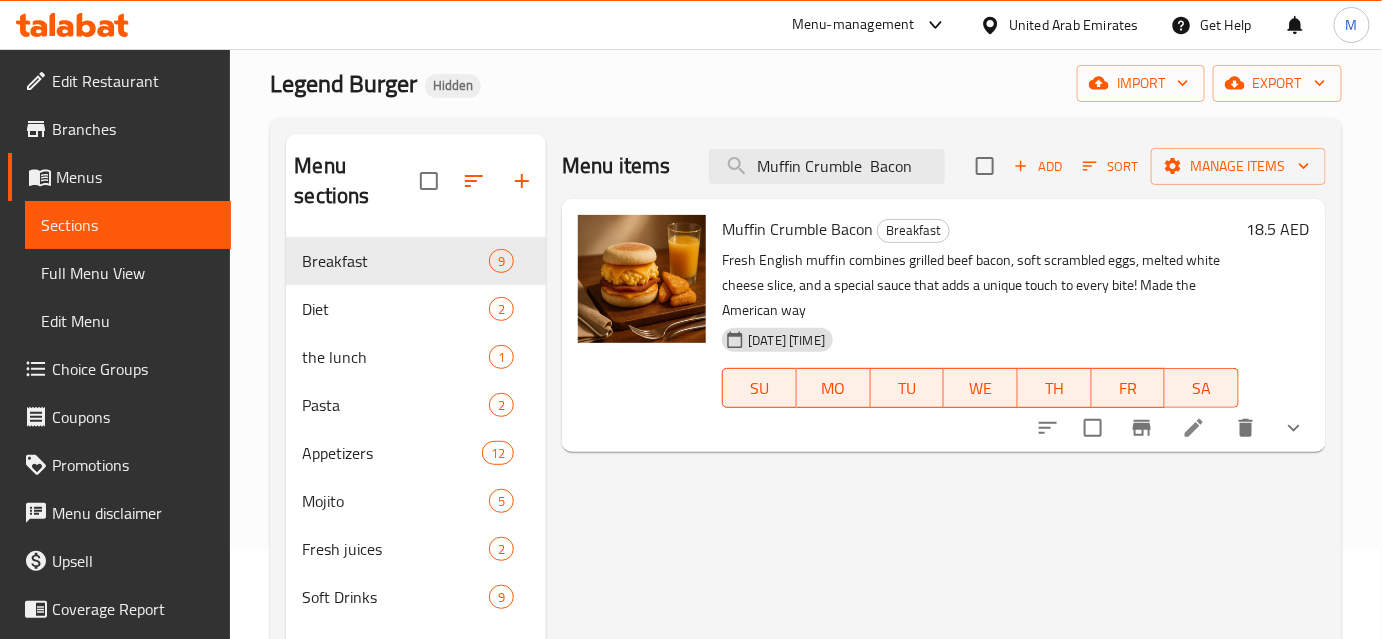 type on "Muffin Crumble  Bacon" 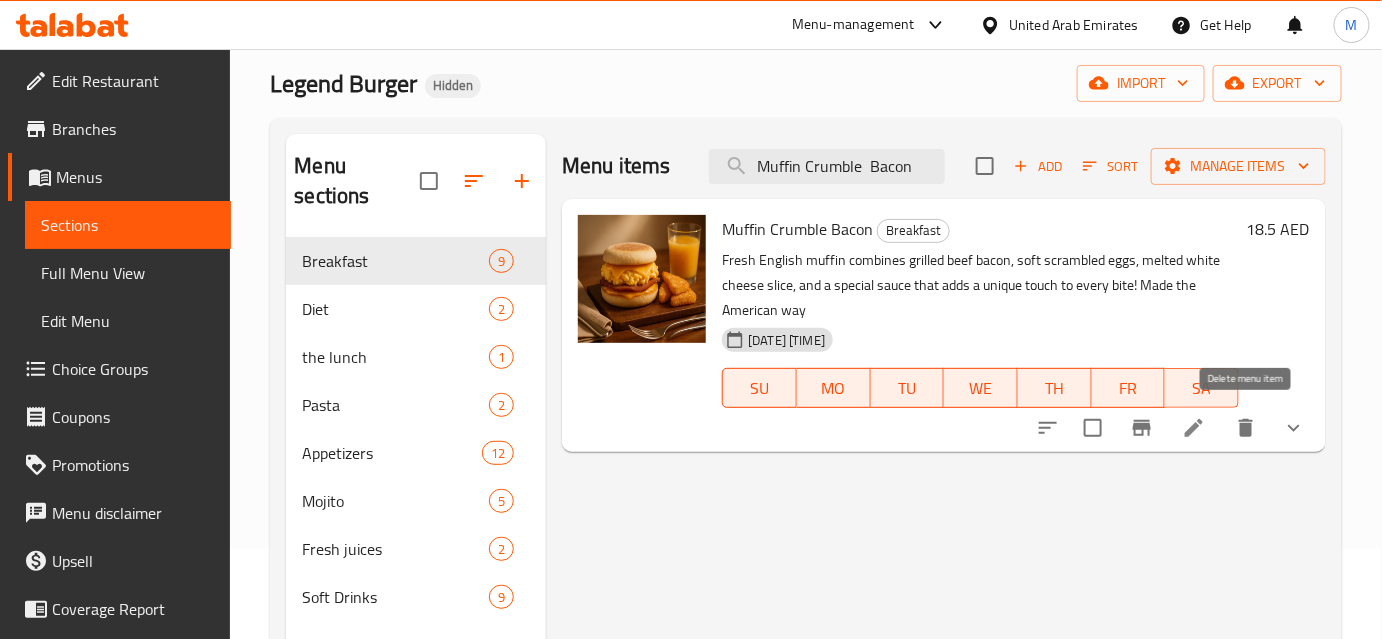 click 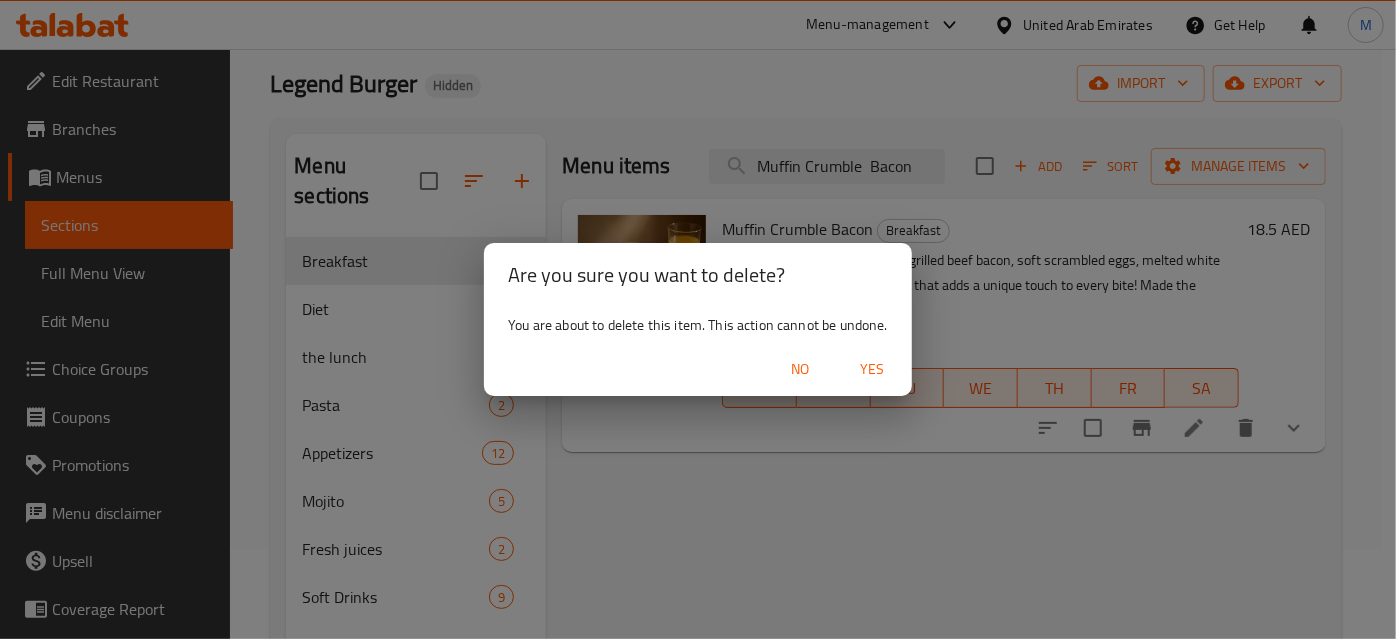 click on "Yes" at bounding box center (872, 369) 